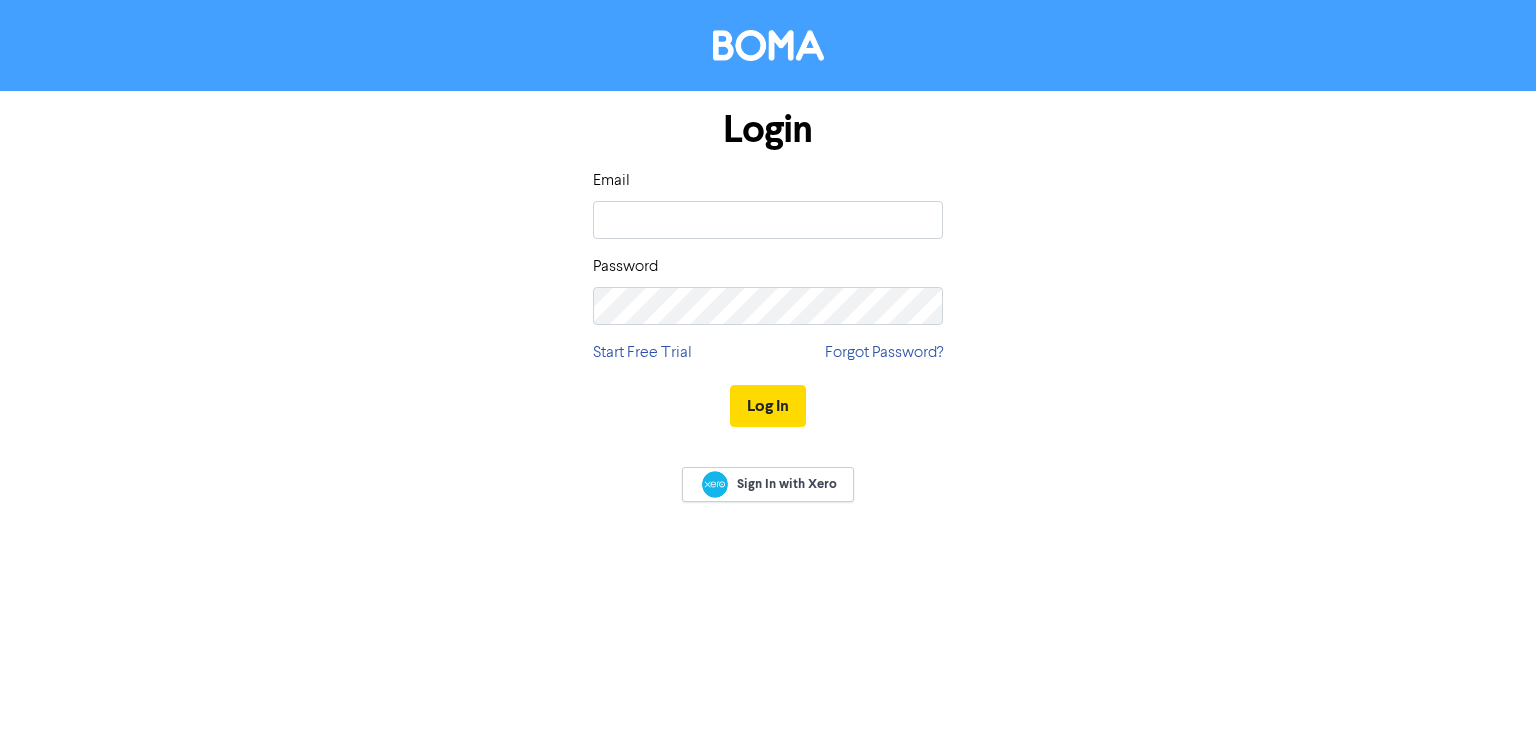 scroll, scrollTop: 0, scrollLeft: 0, axis: both 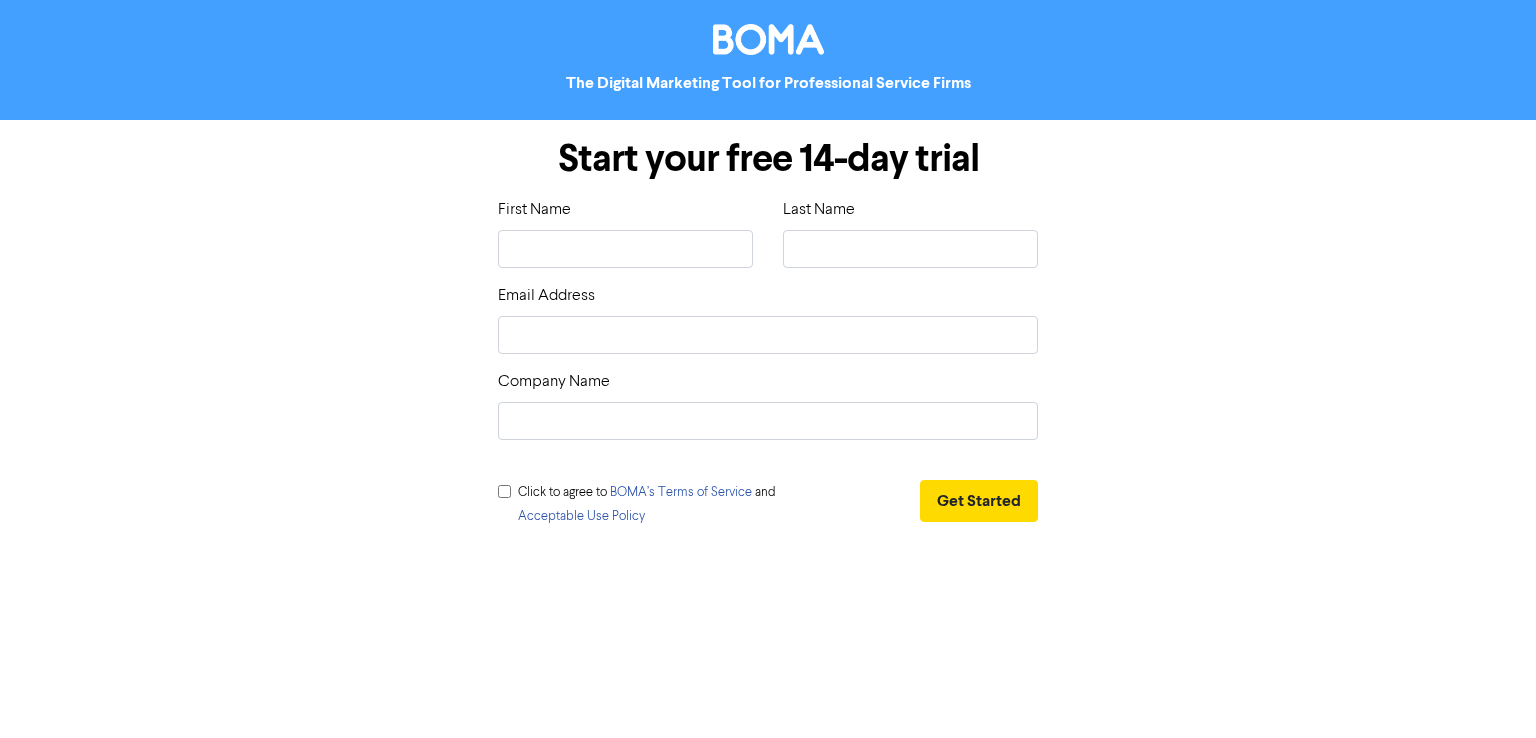 click 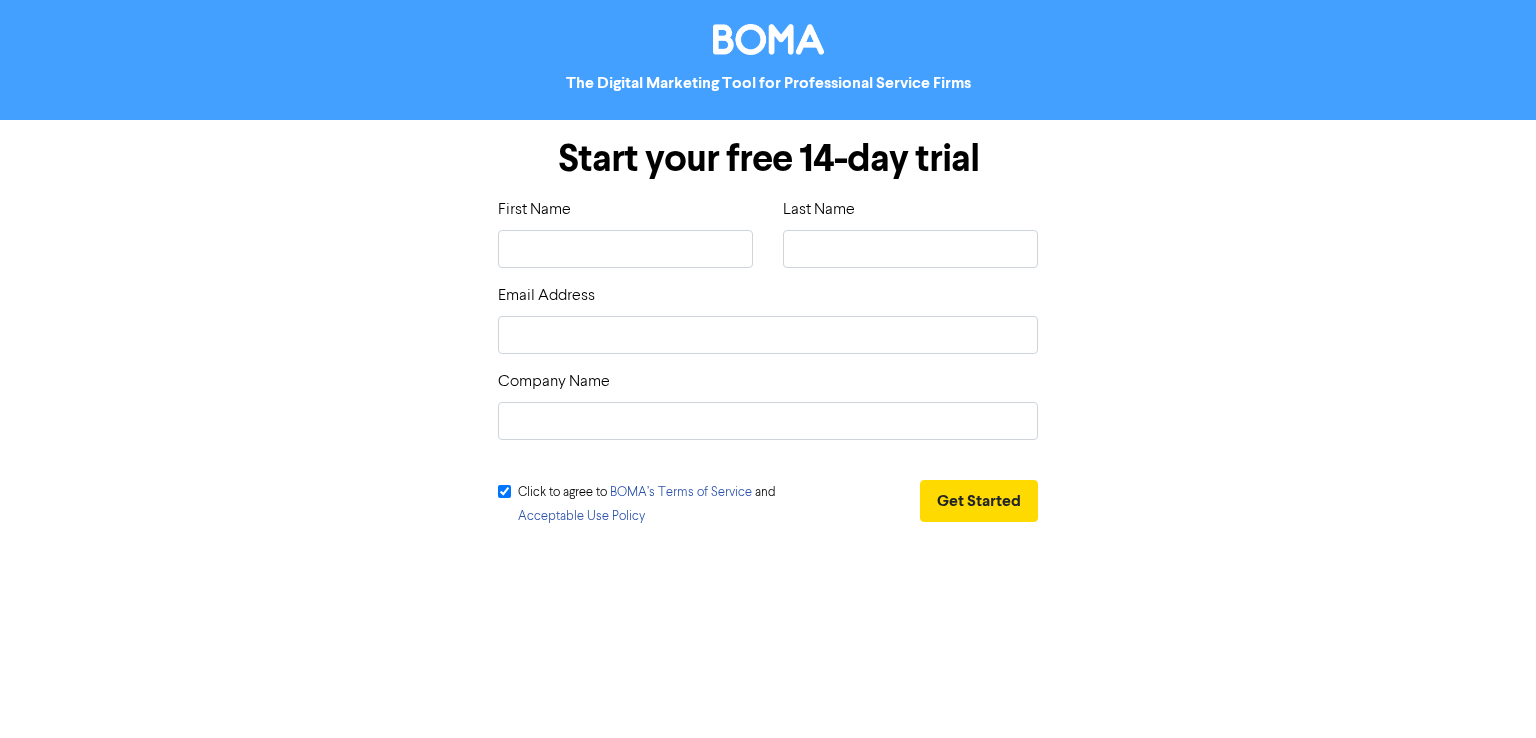 checkbox on "true" 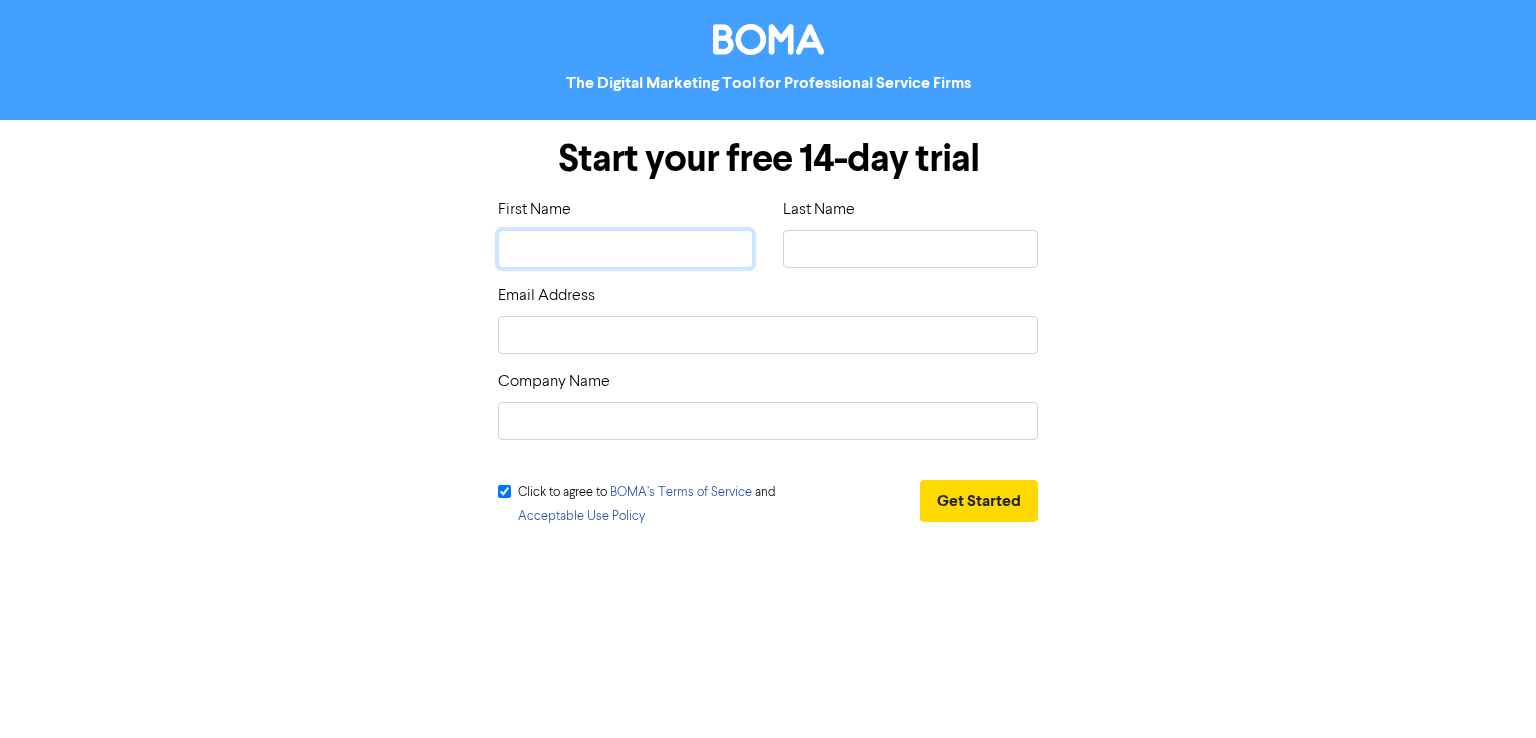 click 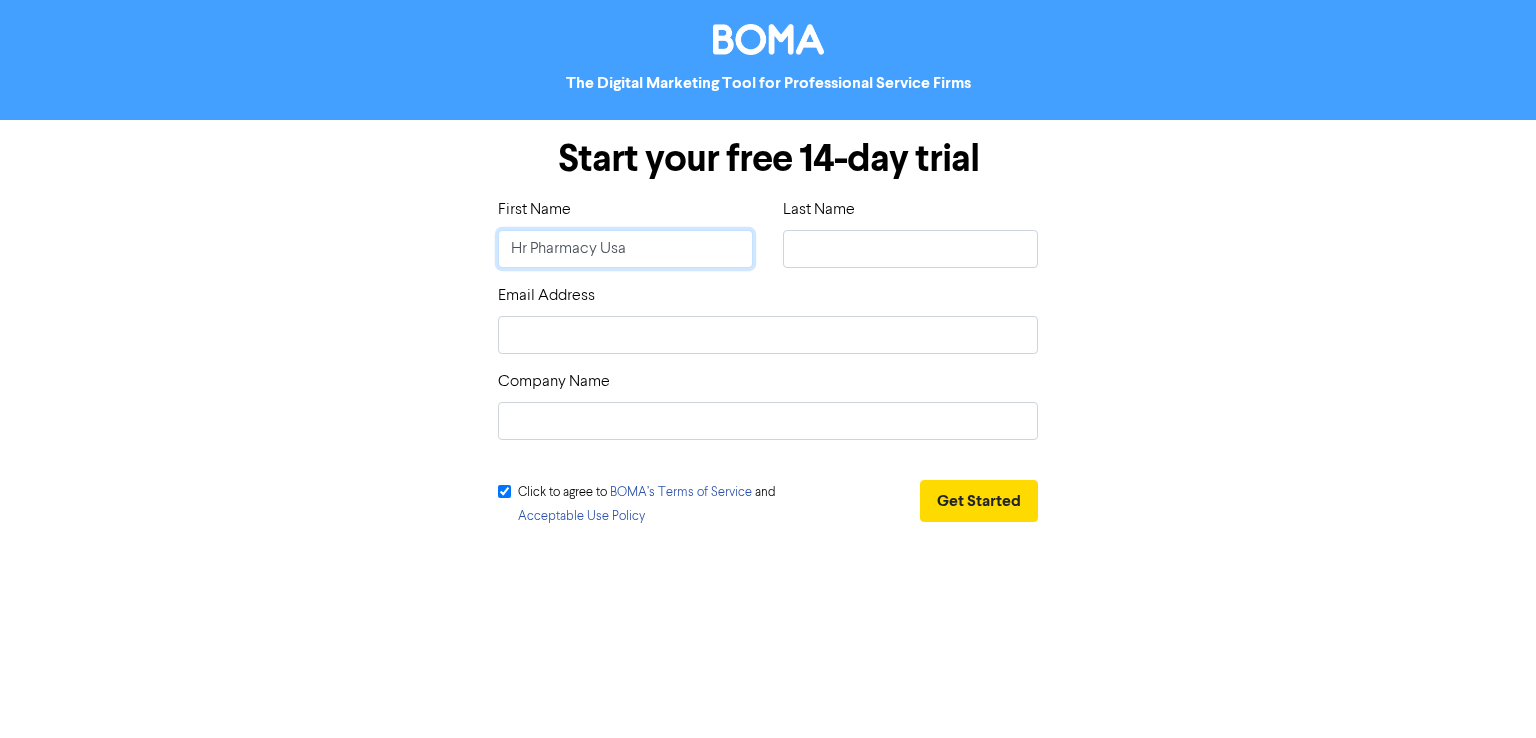 click on "Hr Pharmacy Usa" 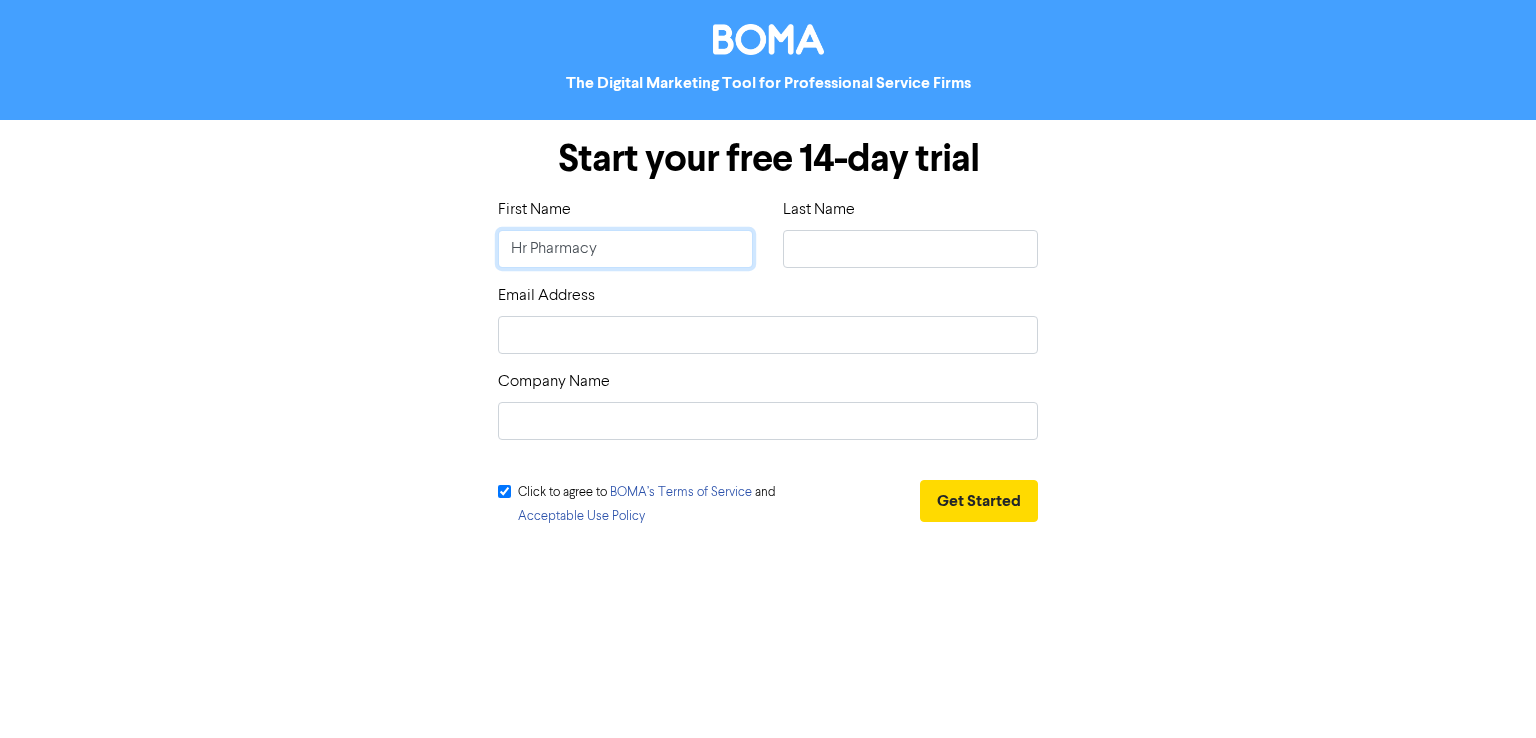 type on "Hr Pharmacy" 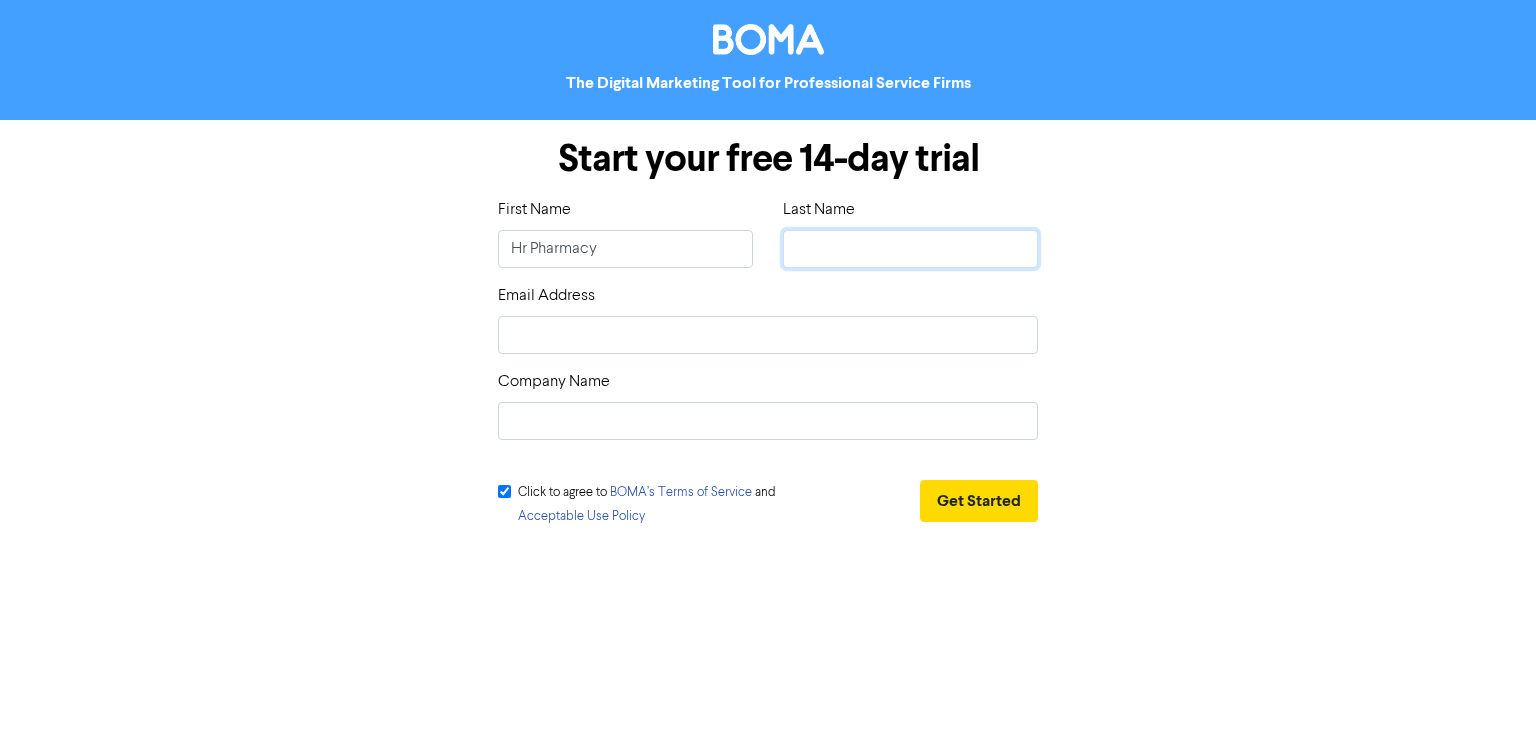 click 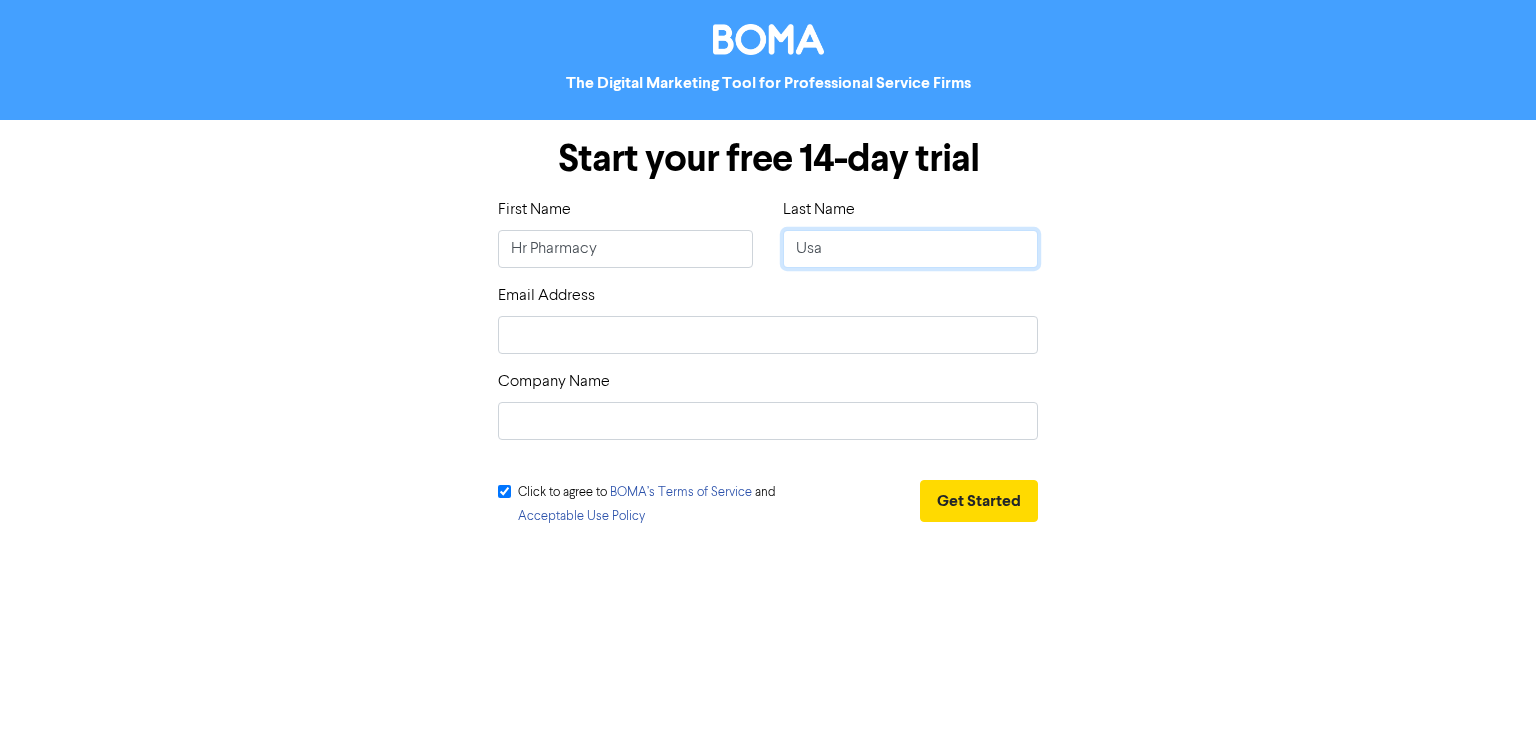 type on "Usa" 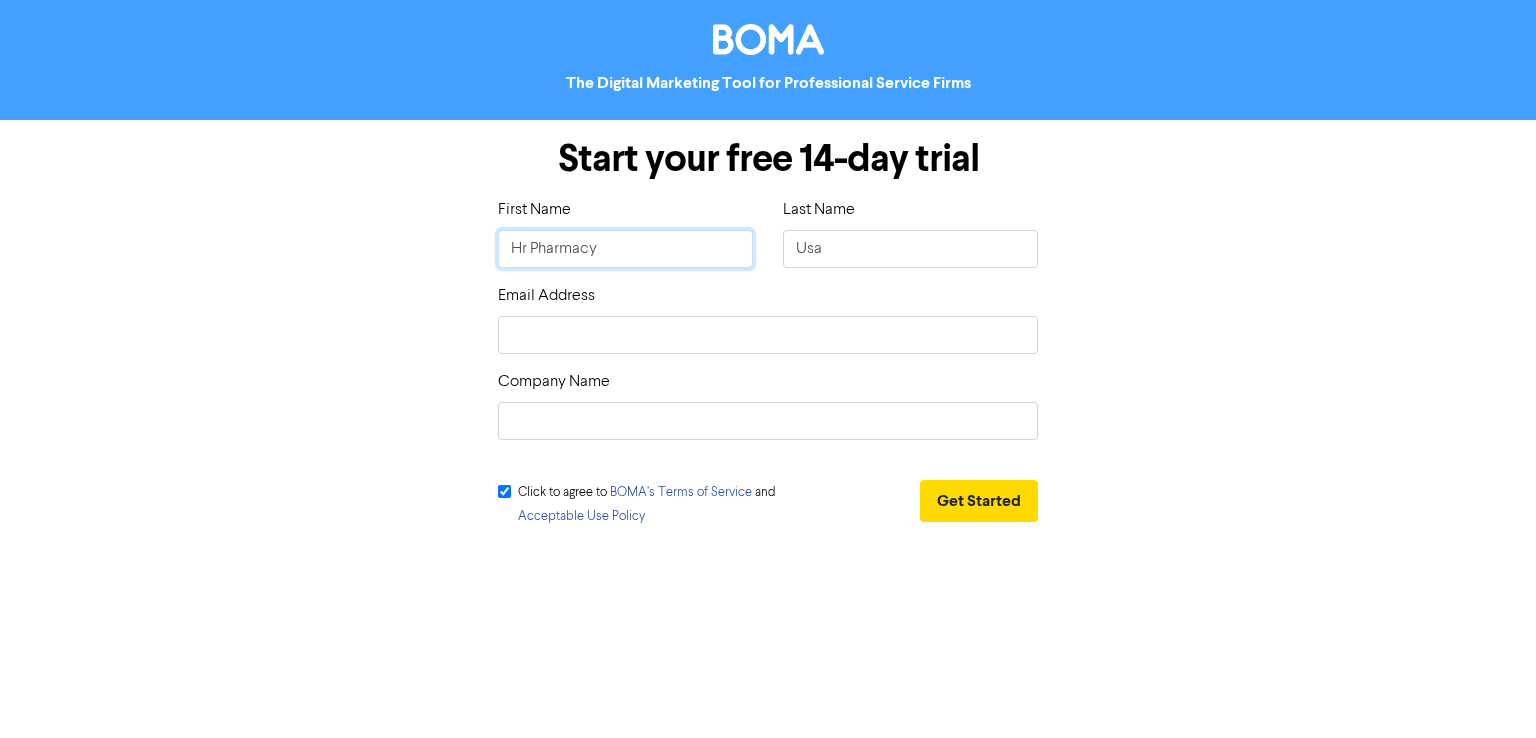 click on "Hr Pharmacy" 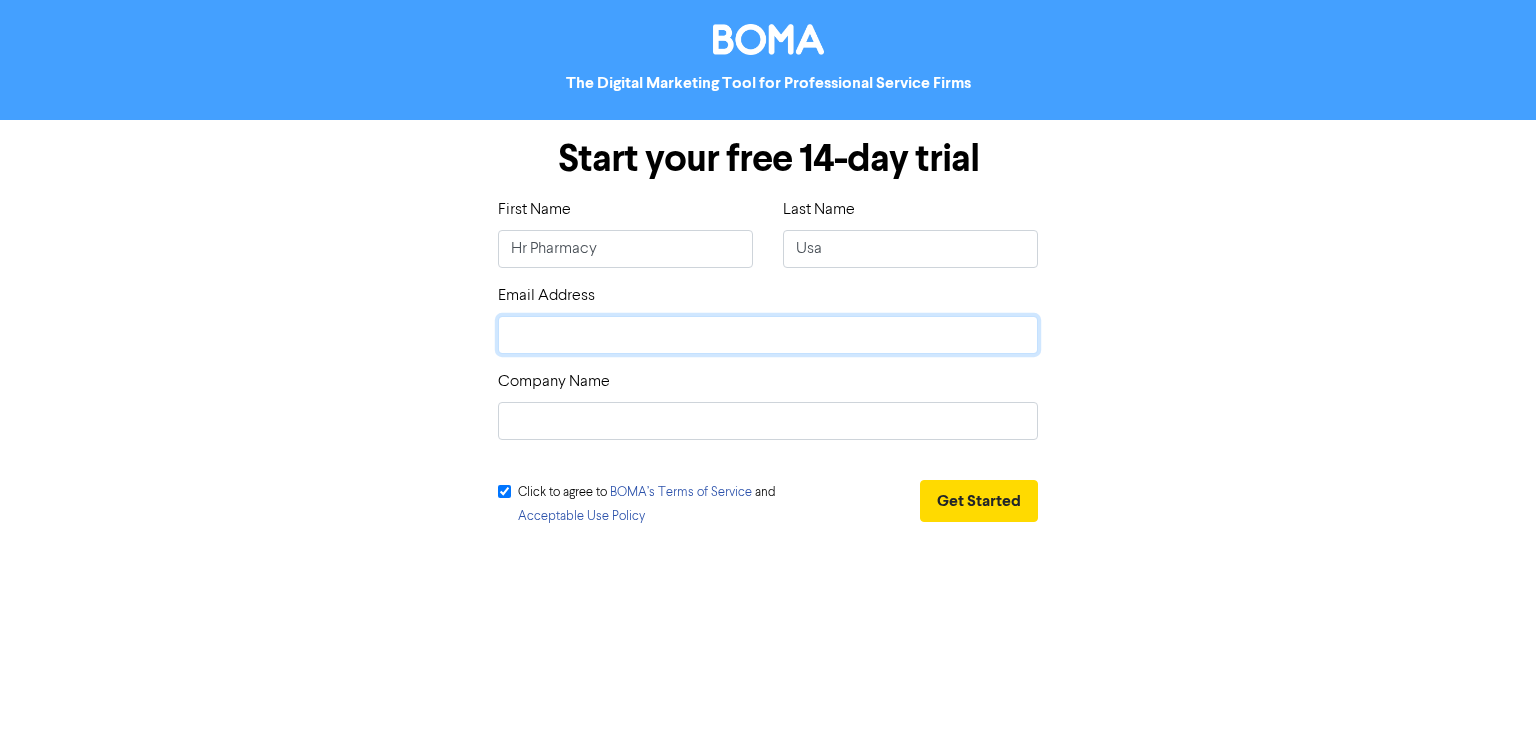 click 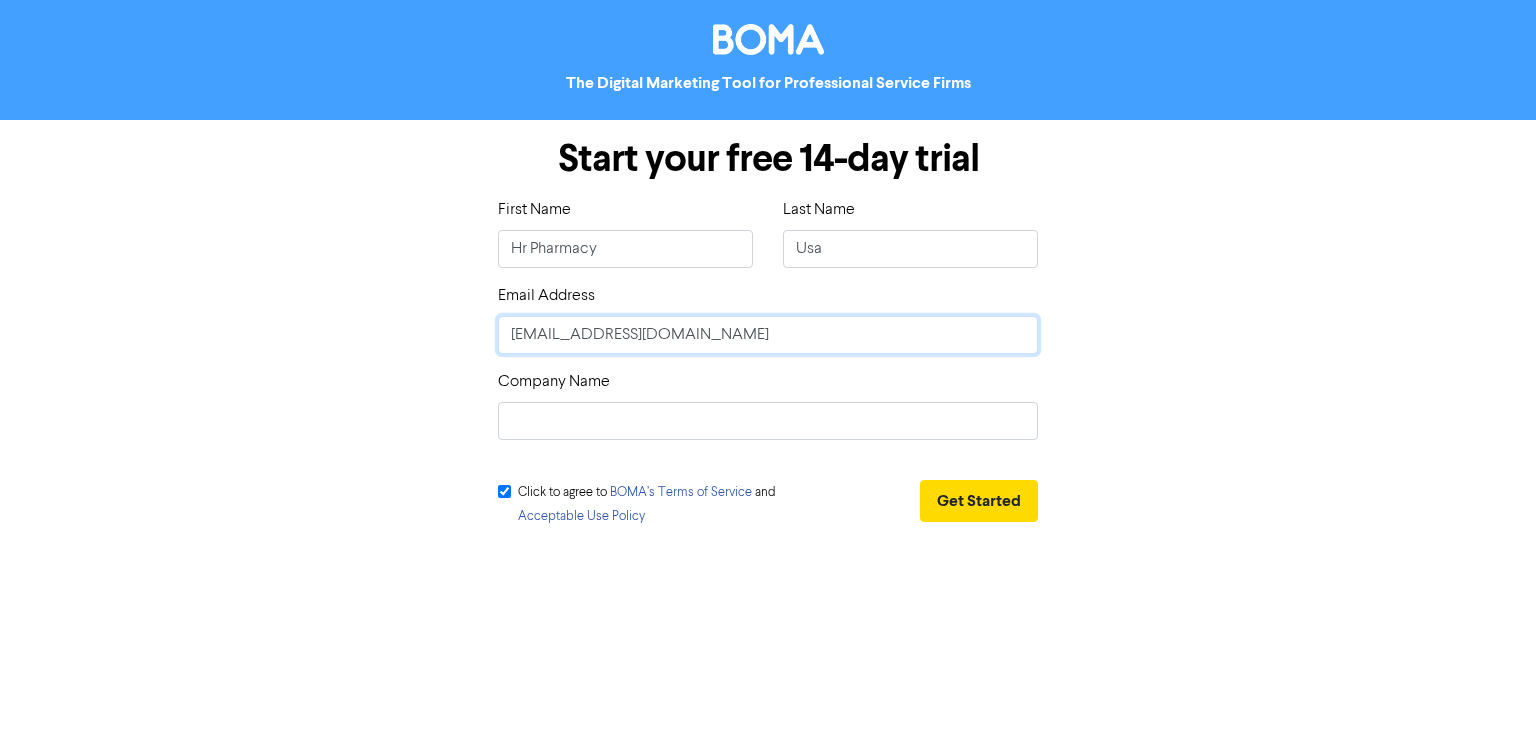 type on "hrpharmacyusa@gmail.com" 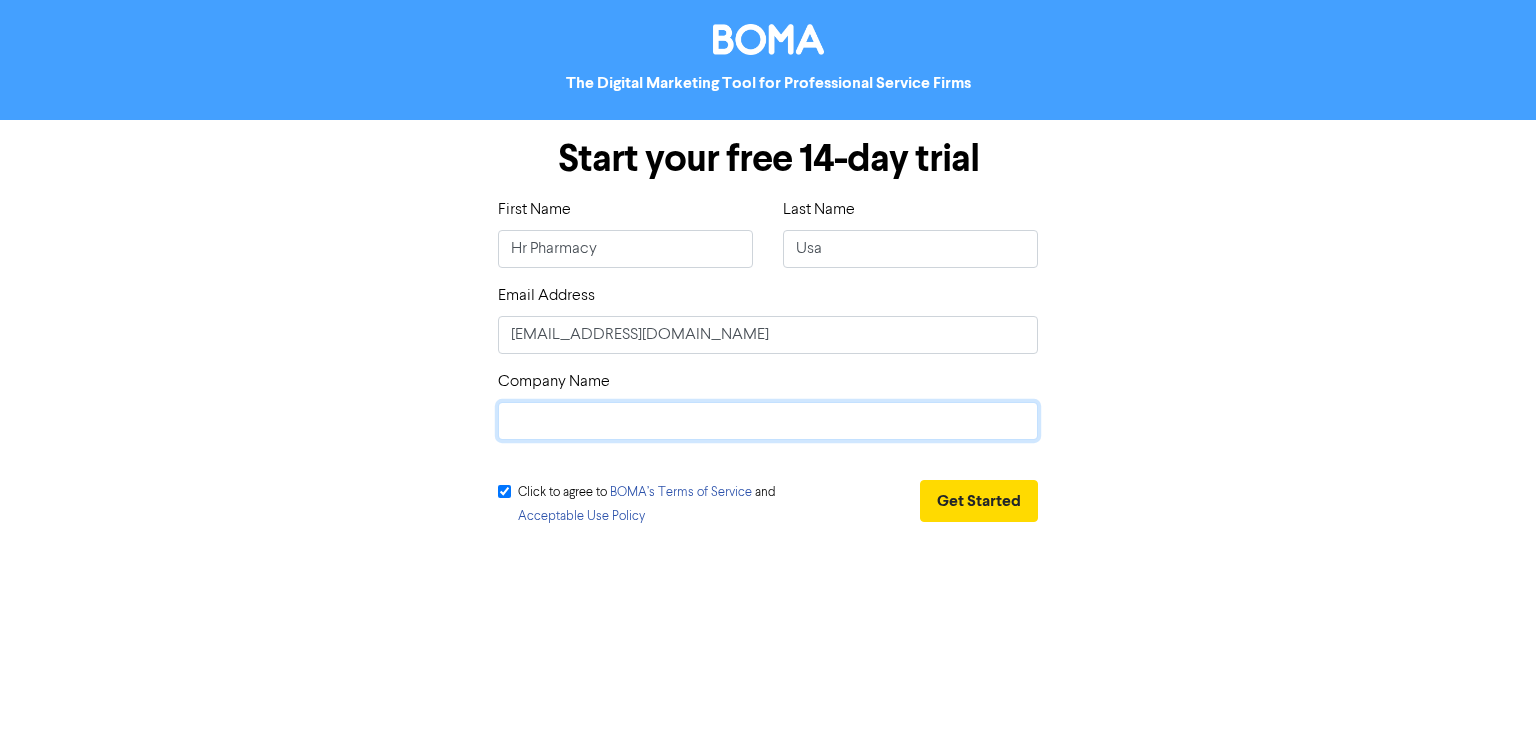 click 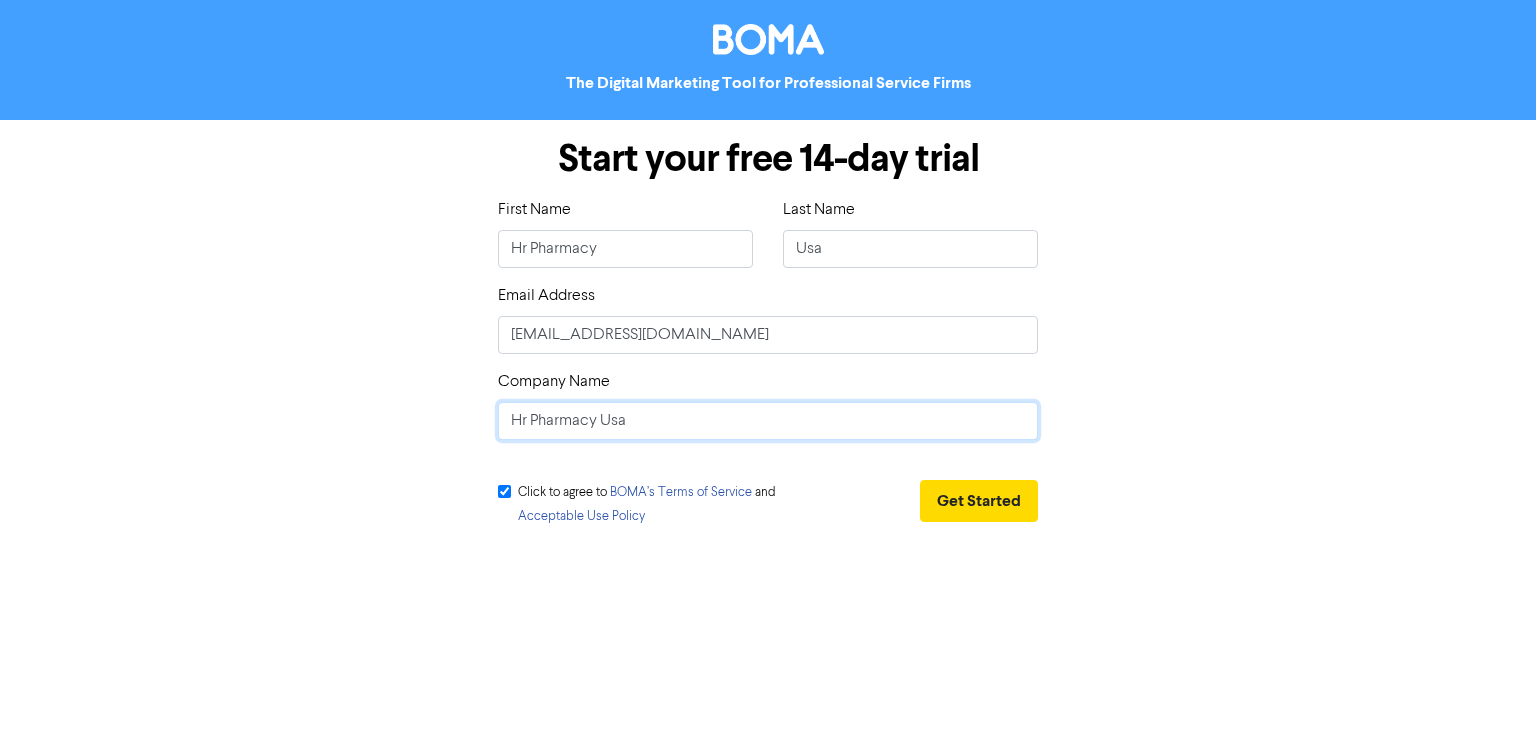 type on "Hr Pharmacy Usa" 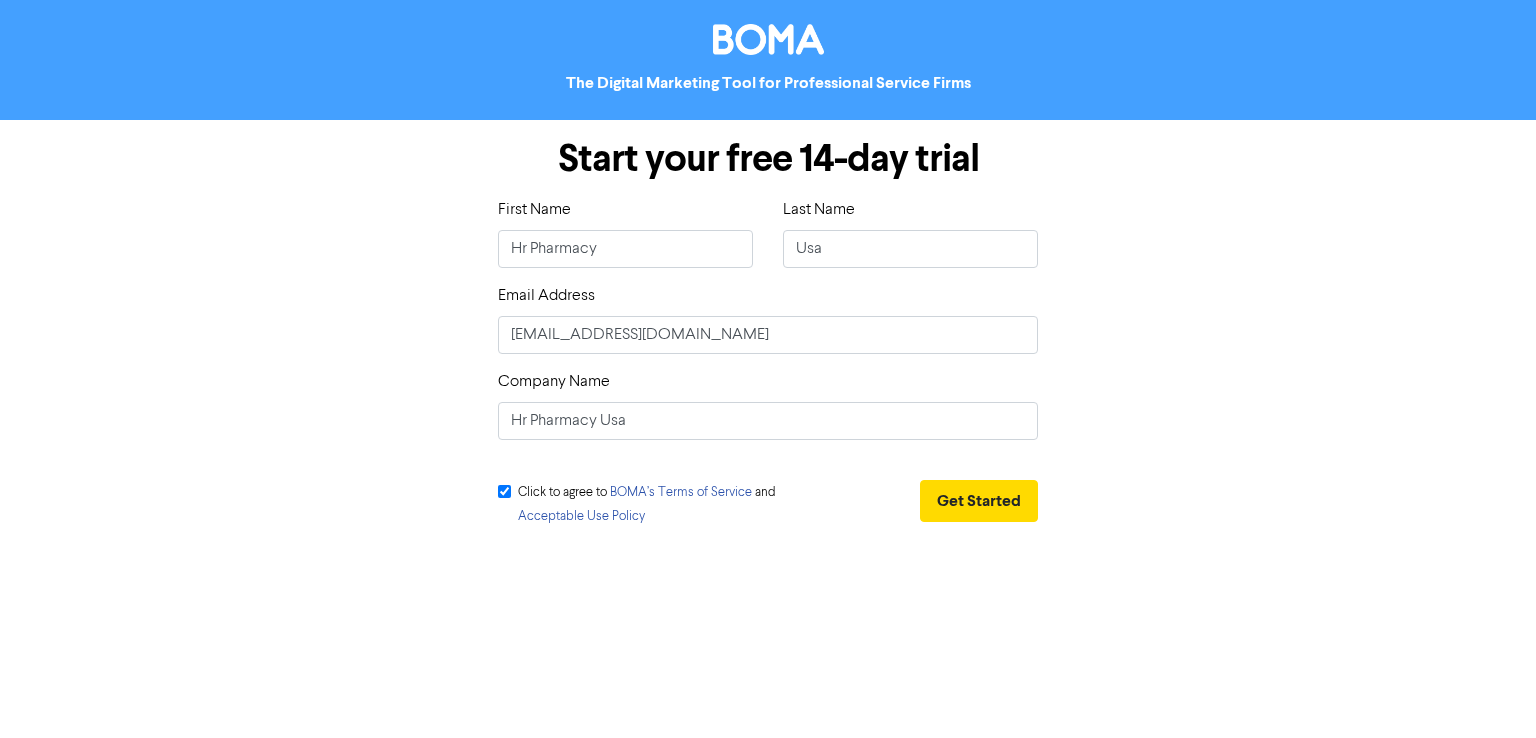click on "Start your free 14-day trial First Name Hr Pharmacy Last Name Usa Email Address hrpharmacyusa@gmail.com Company Name Hr Pharmacy Usa Click to agree to   BOMA’s Terms of Service   and   Acceptable Use Policy Get Started" at bounding box center (768, 336) 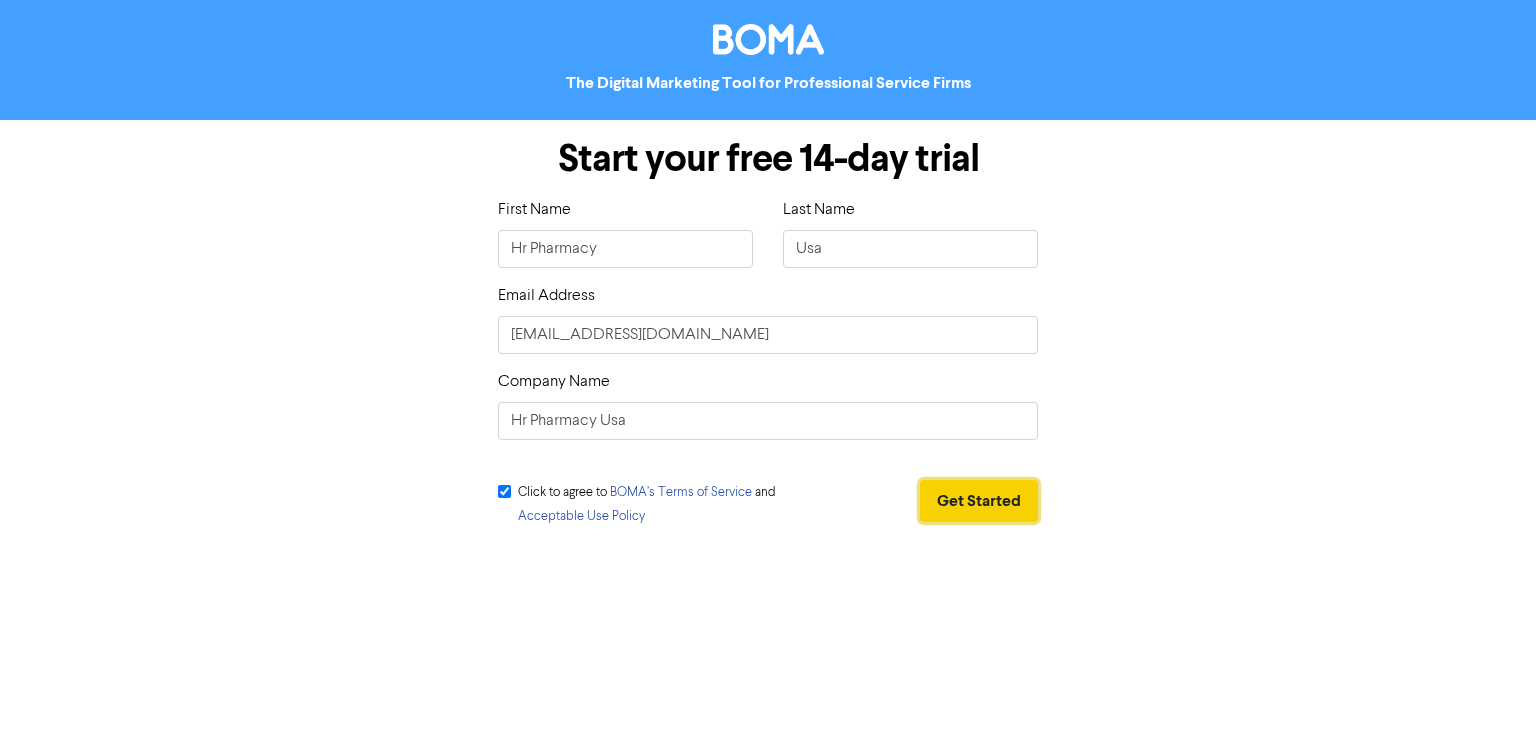 click on "Get Started" at bounding box center (979, 501) 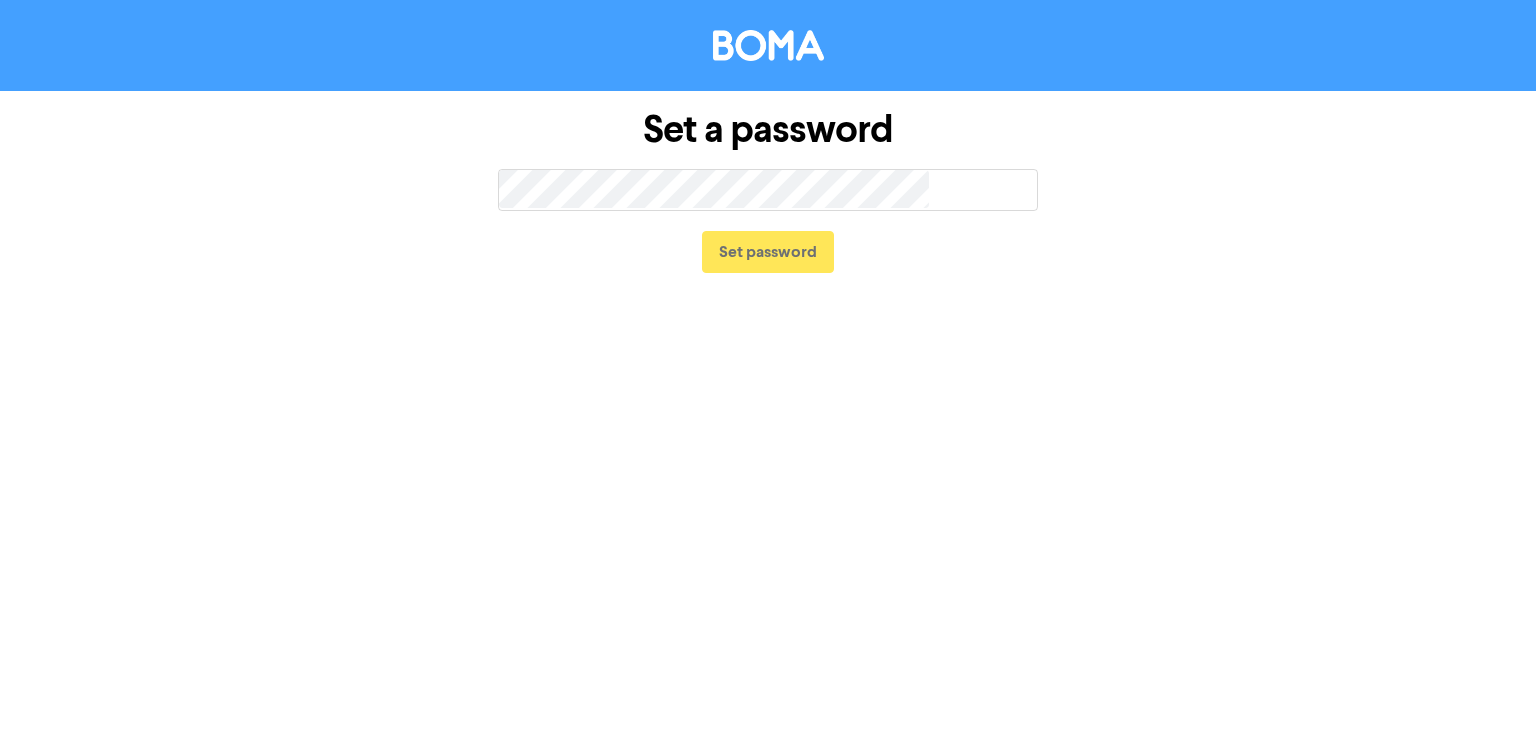 scroll, scrollTop: 0, scrollLeft: 0, axis: both 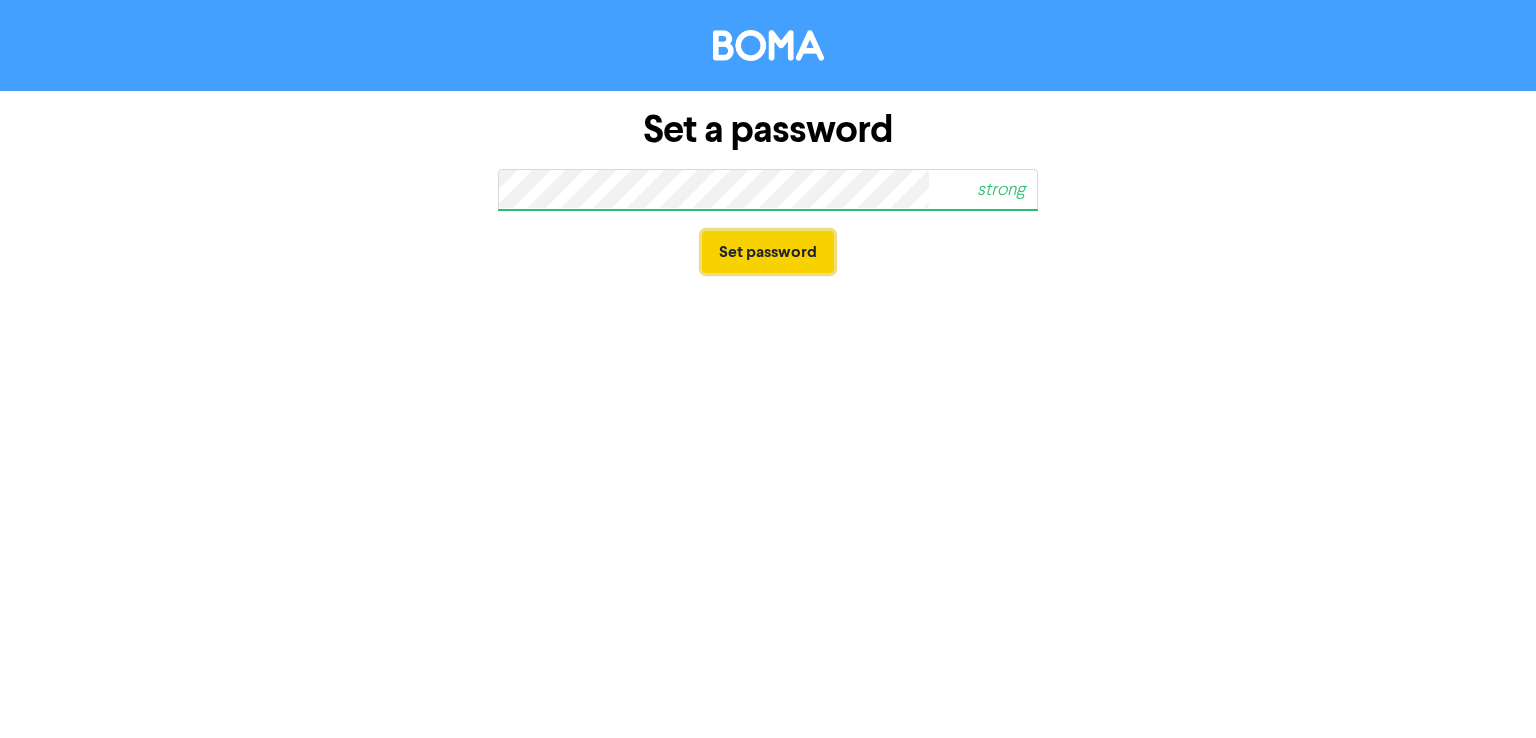 click on "Set password" at bounding box center (768, 252) 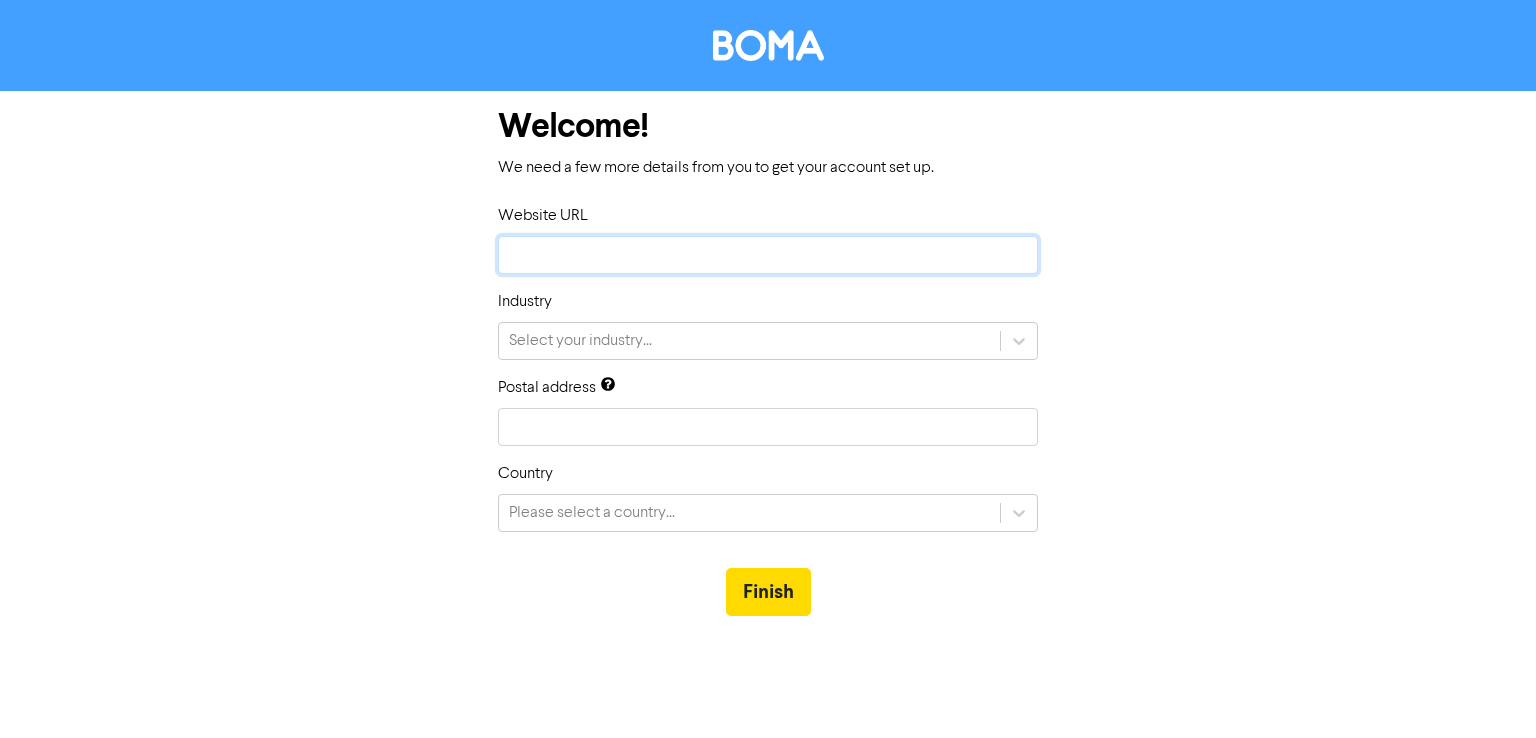 click 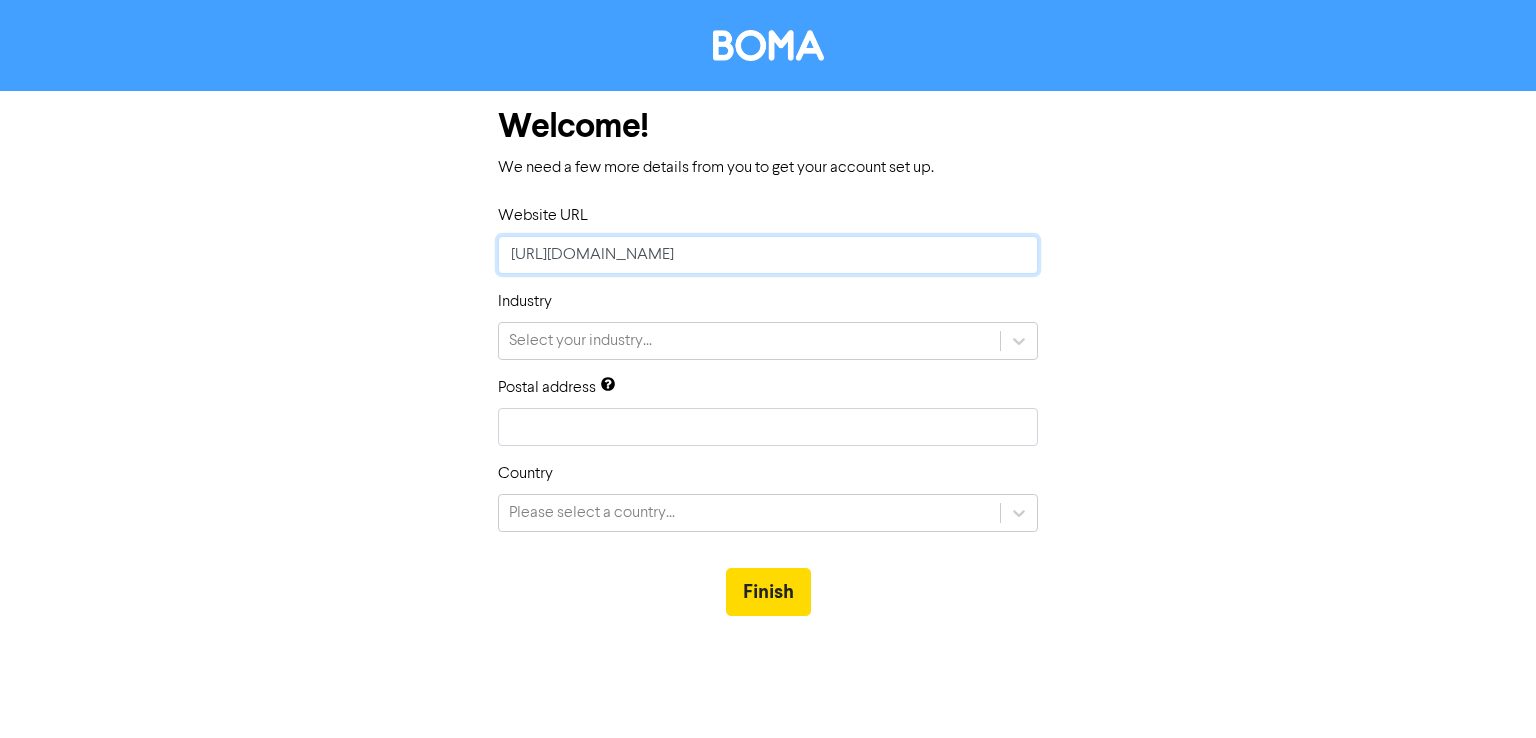 type 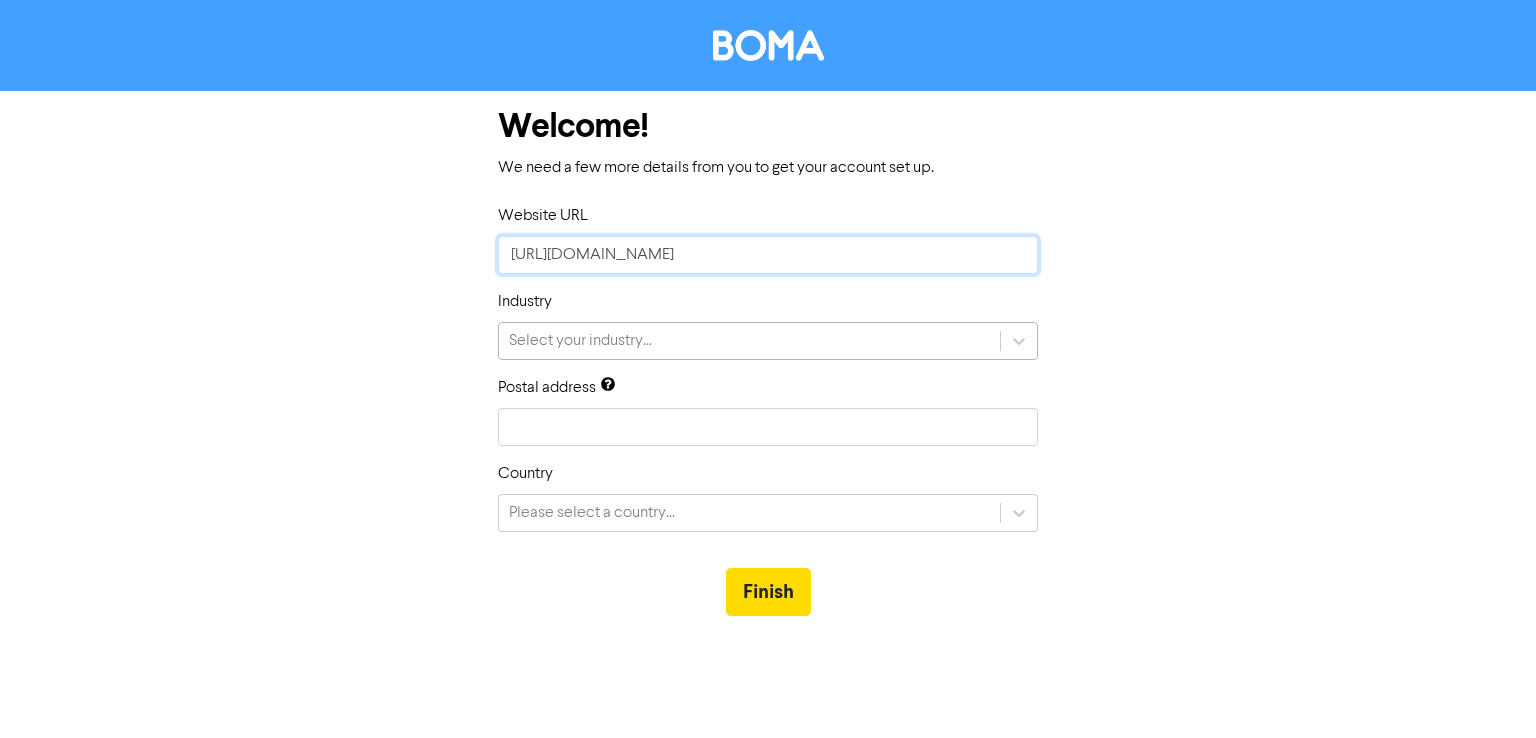 type on "[URL][DOMAIN_NAME]" 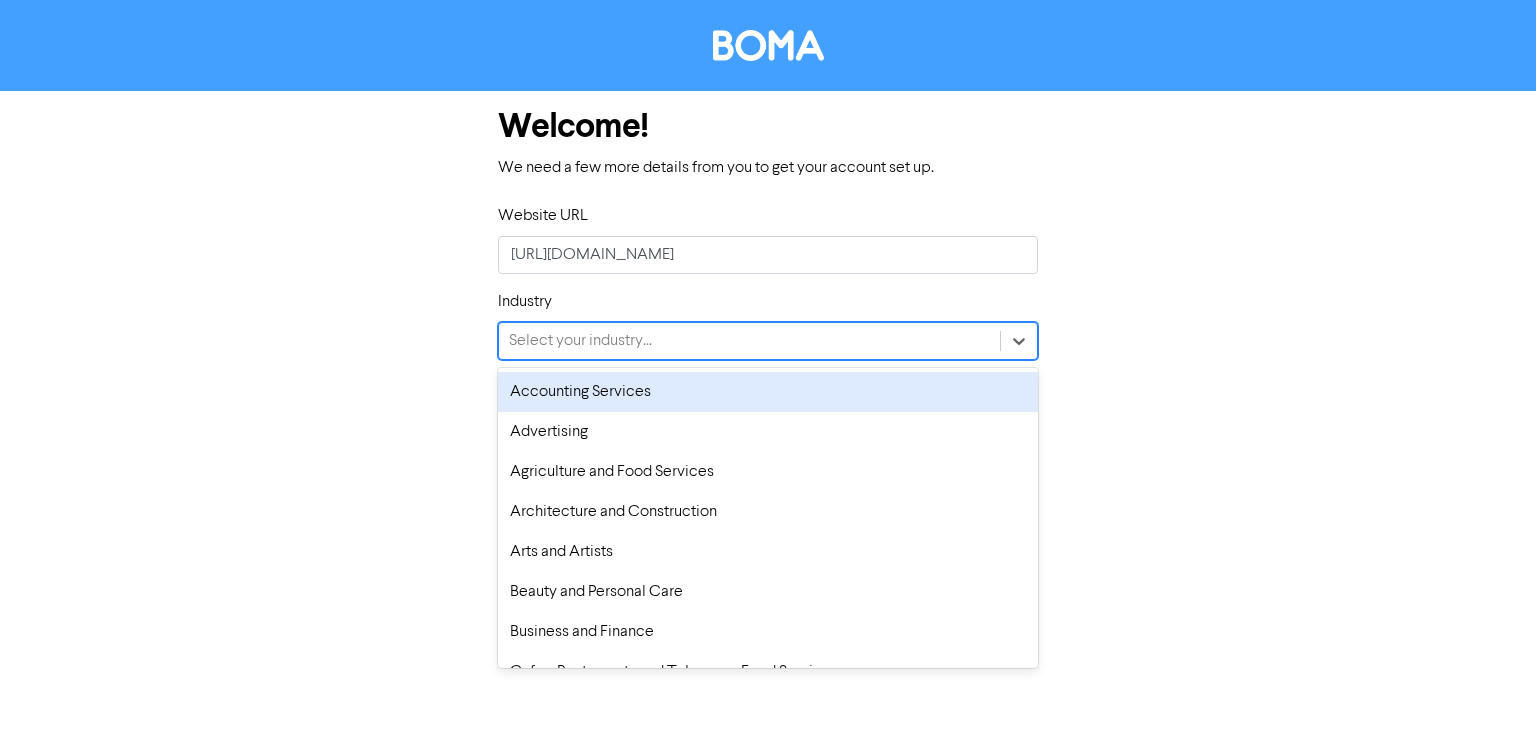 click on "Select your industry..." at bounding box center (580, 341) 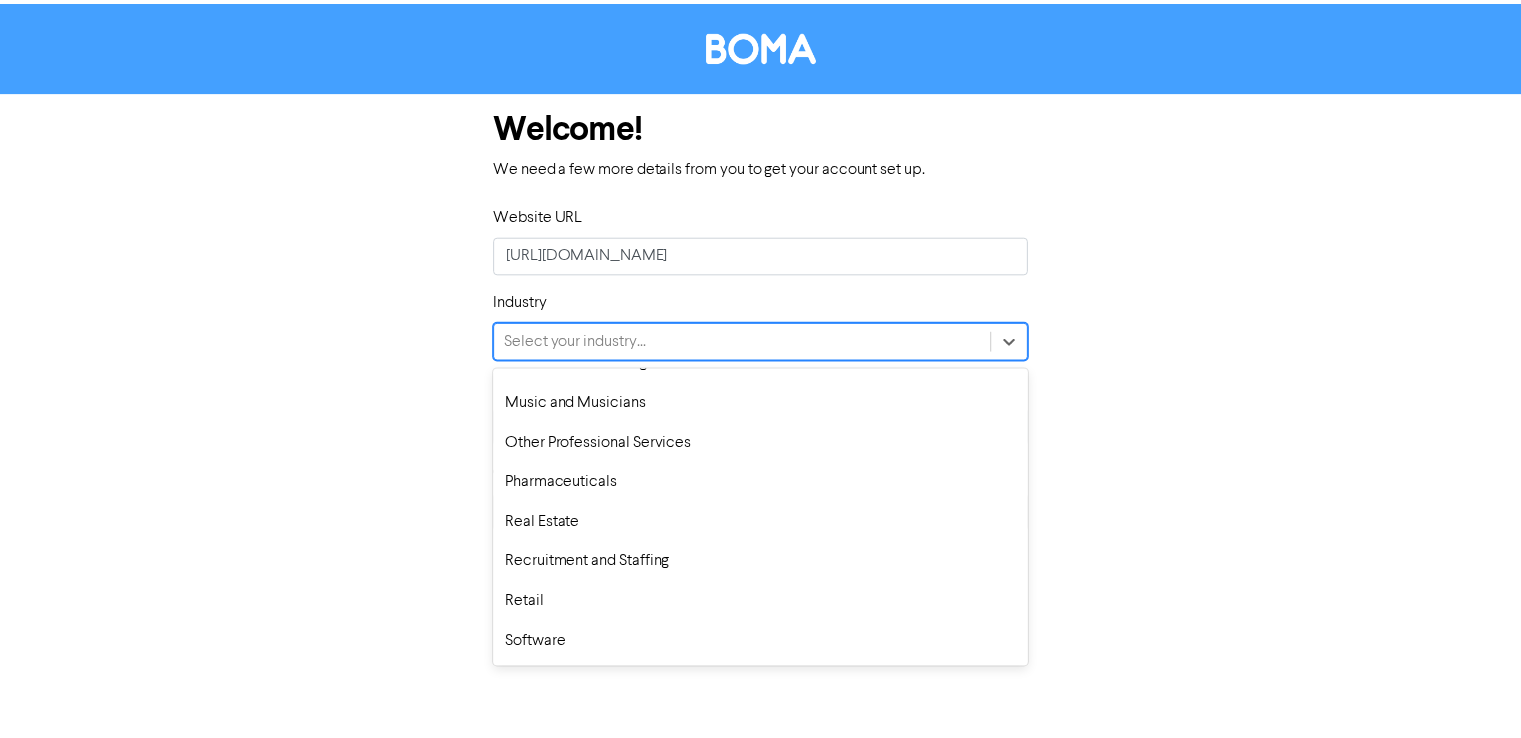 scroll, scrollTop: 1388, scrollLeft: 0, axis: vertical 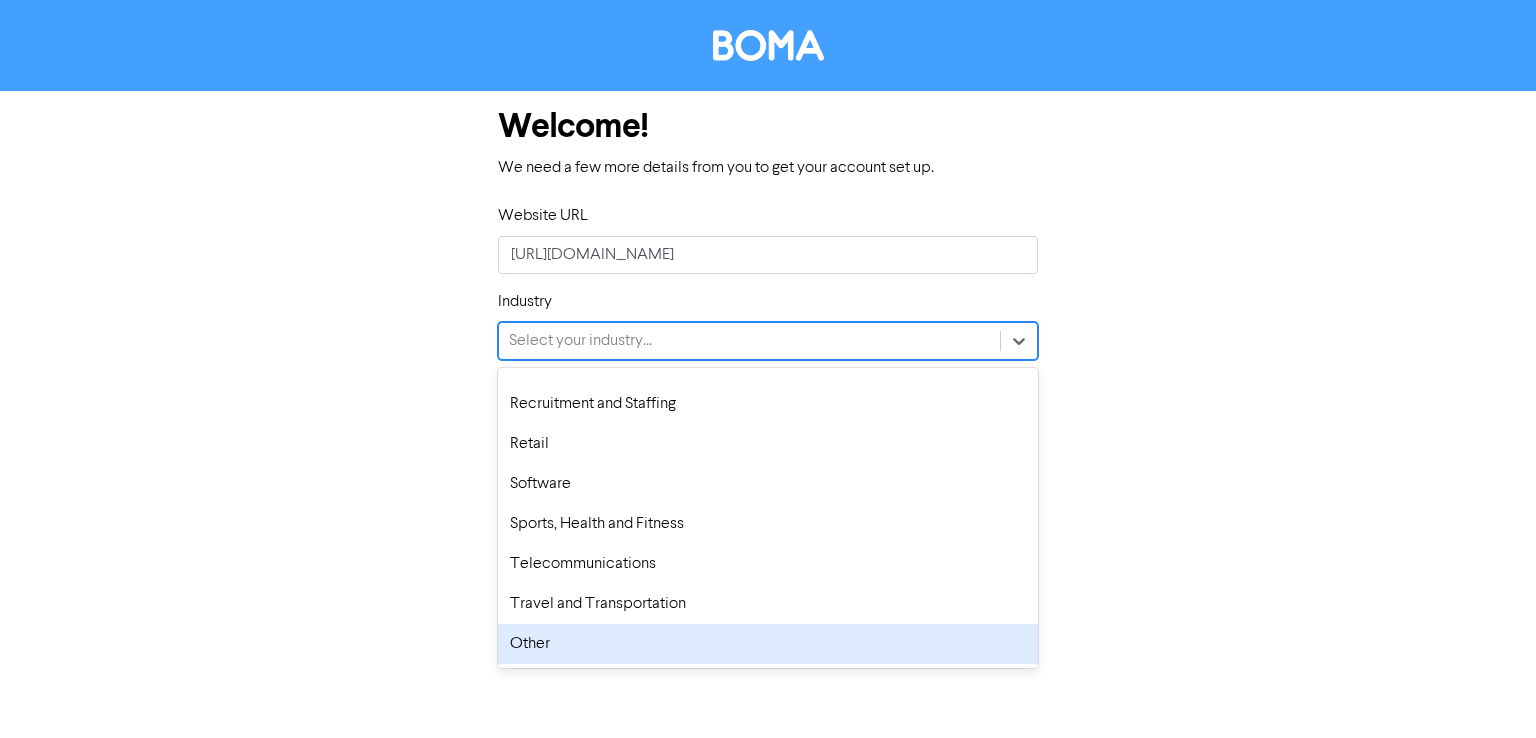 click on "Other" at bounding box center (768, 644) 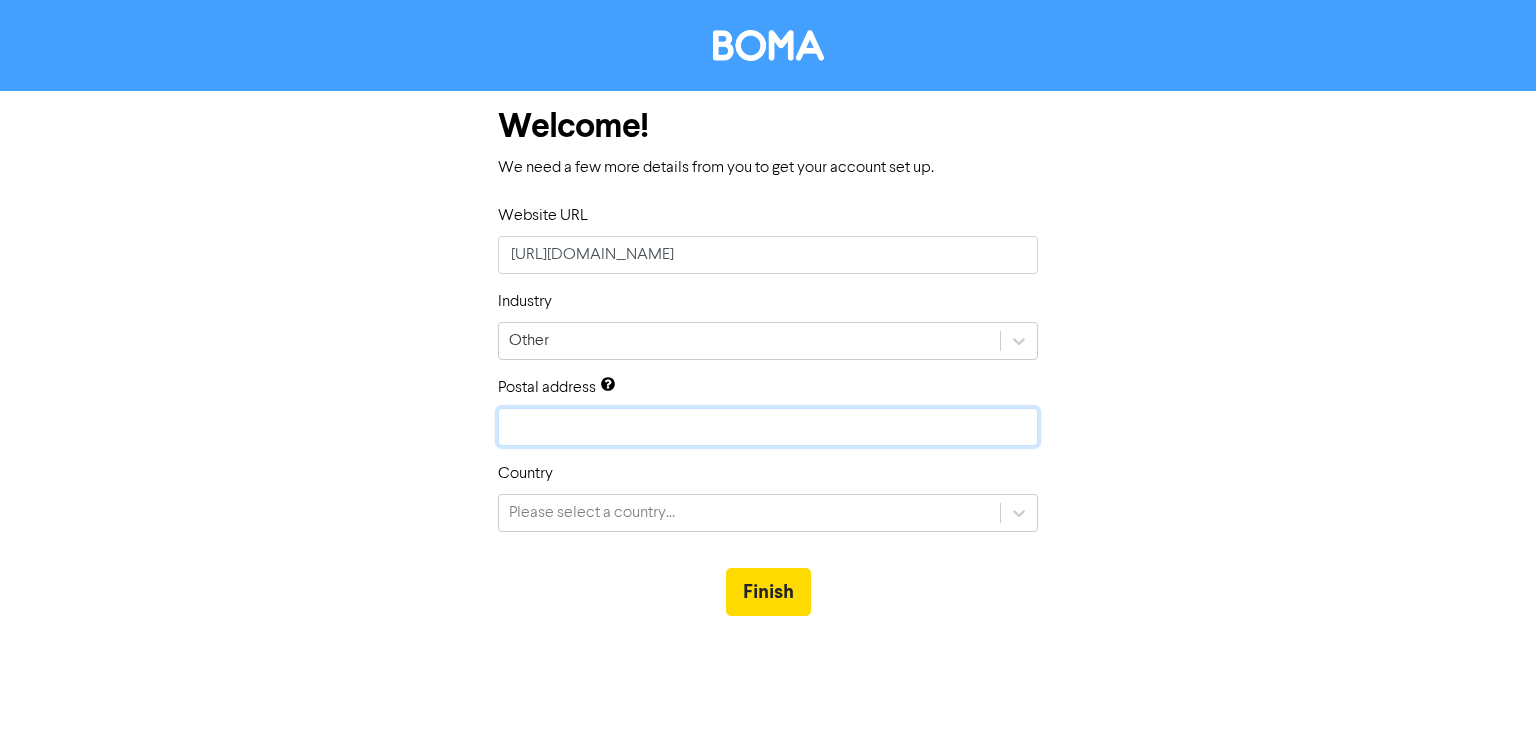 click at bounding box center [768, 427] 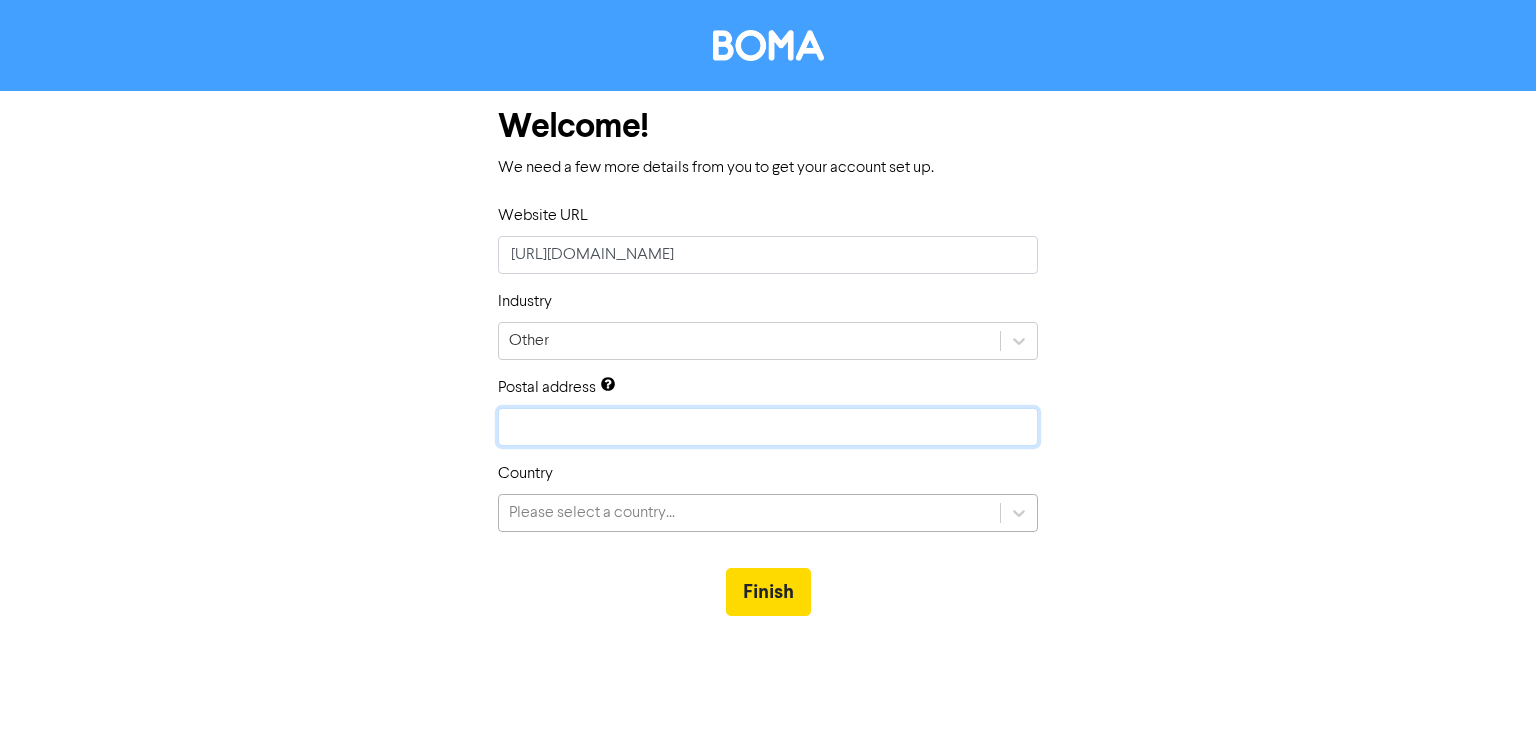 paste on "hrpharmacyusa" 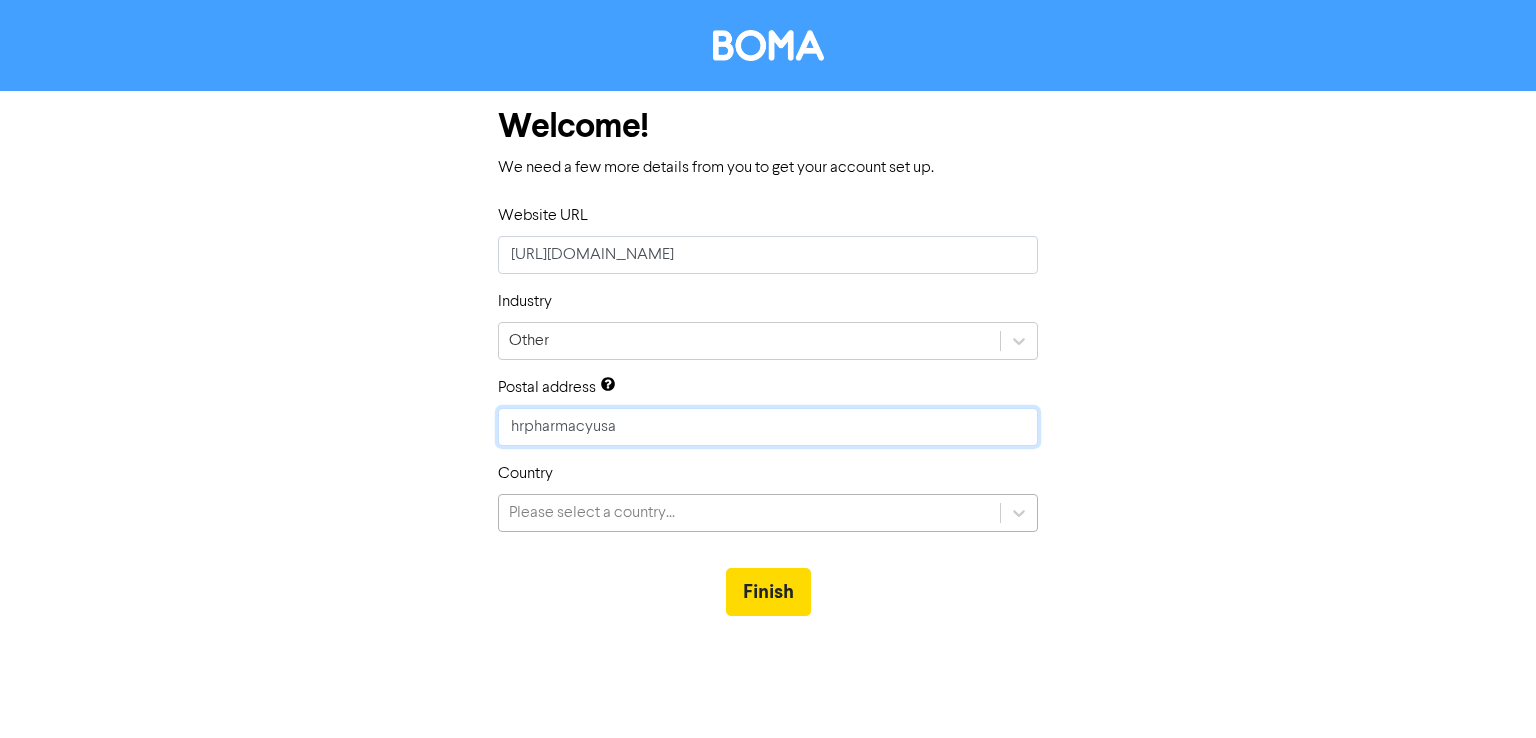 type on "hrpharmacyusa" 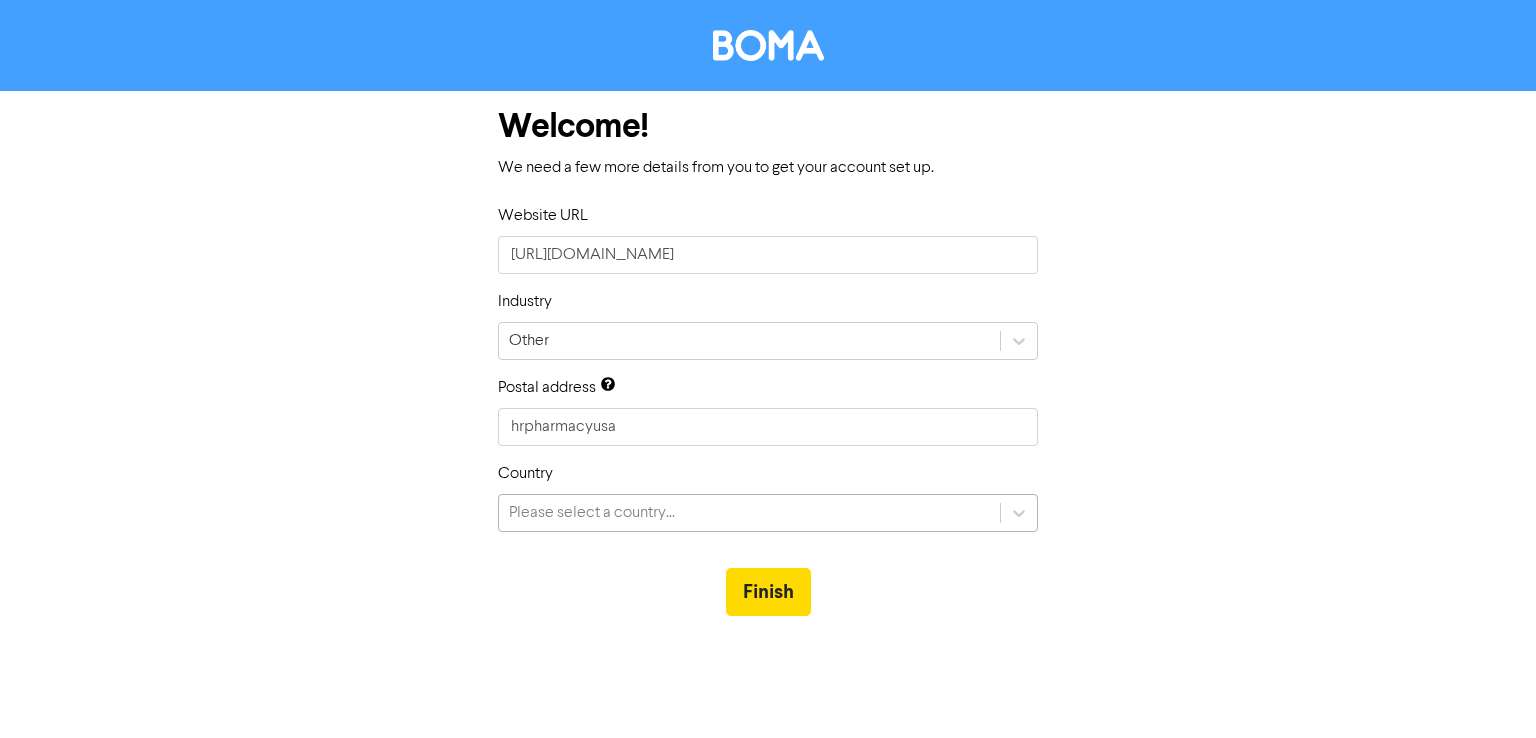 click on "Please select a country..." at bounding box center (592, 513) 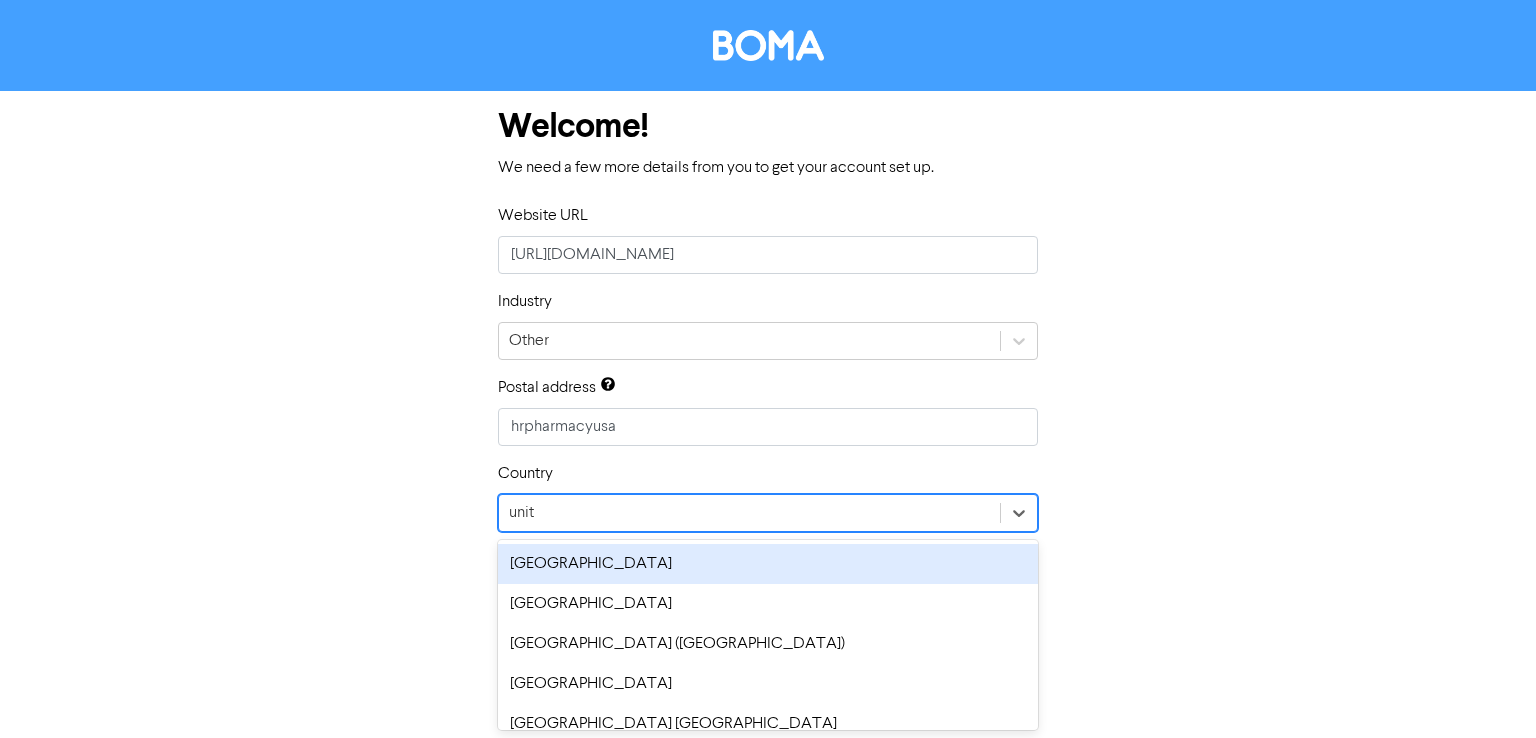 type on "unite" 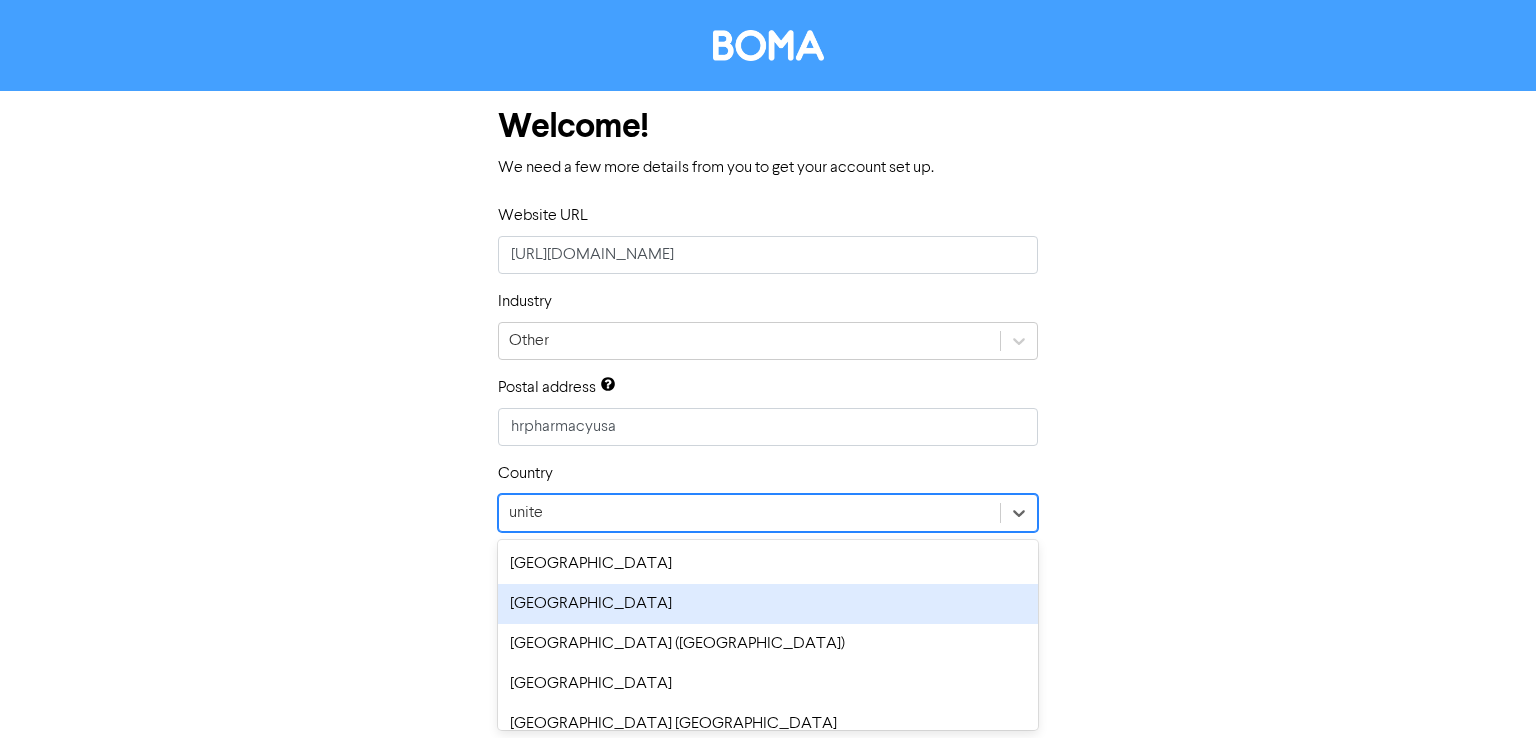 click on "[GEOGRAPHIC_DATA]" at bounding box center (768, 604) 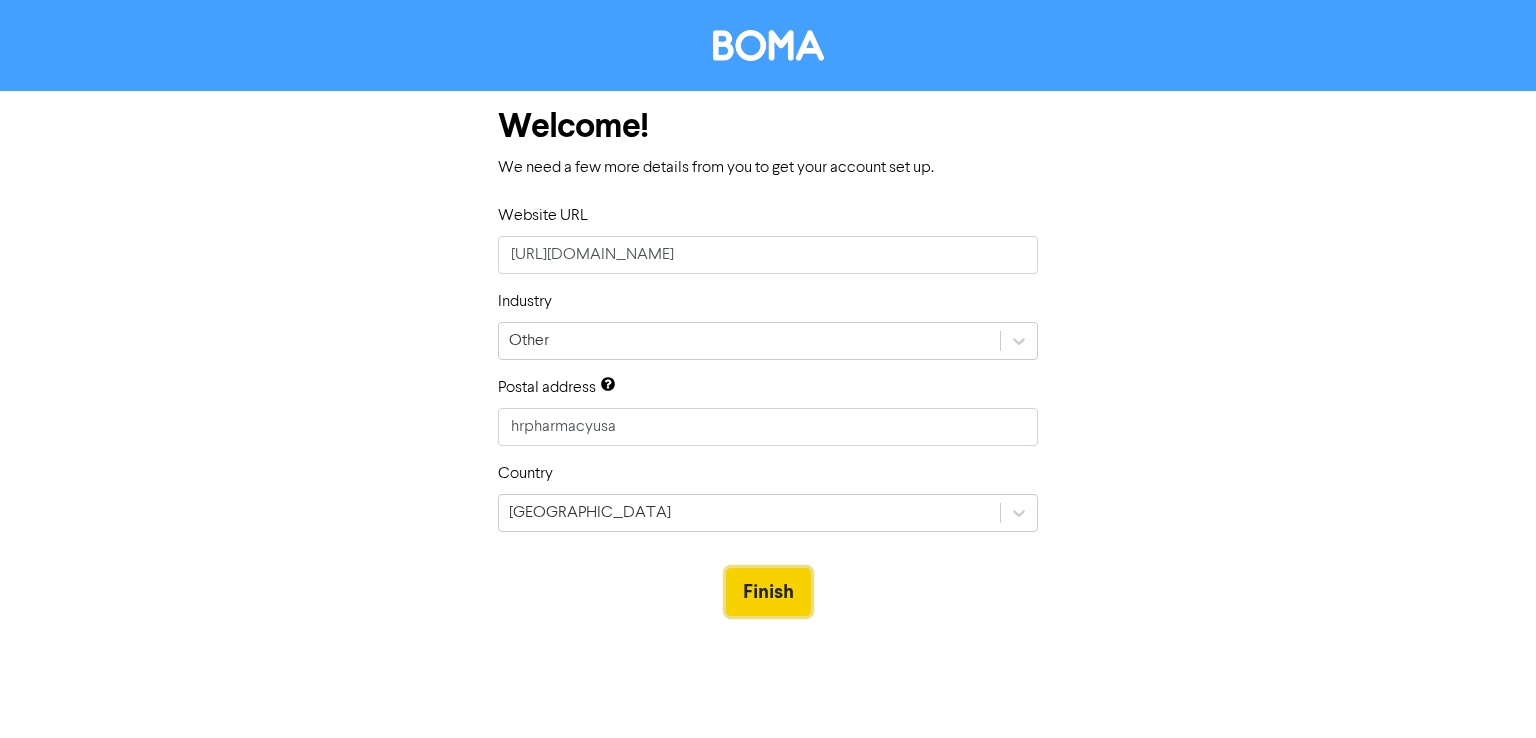click on "Finish" at bounding box center (768, 592) 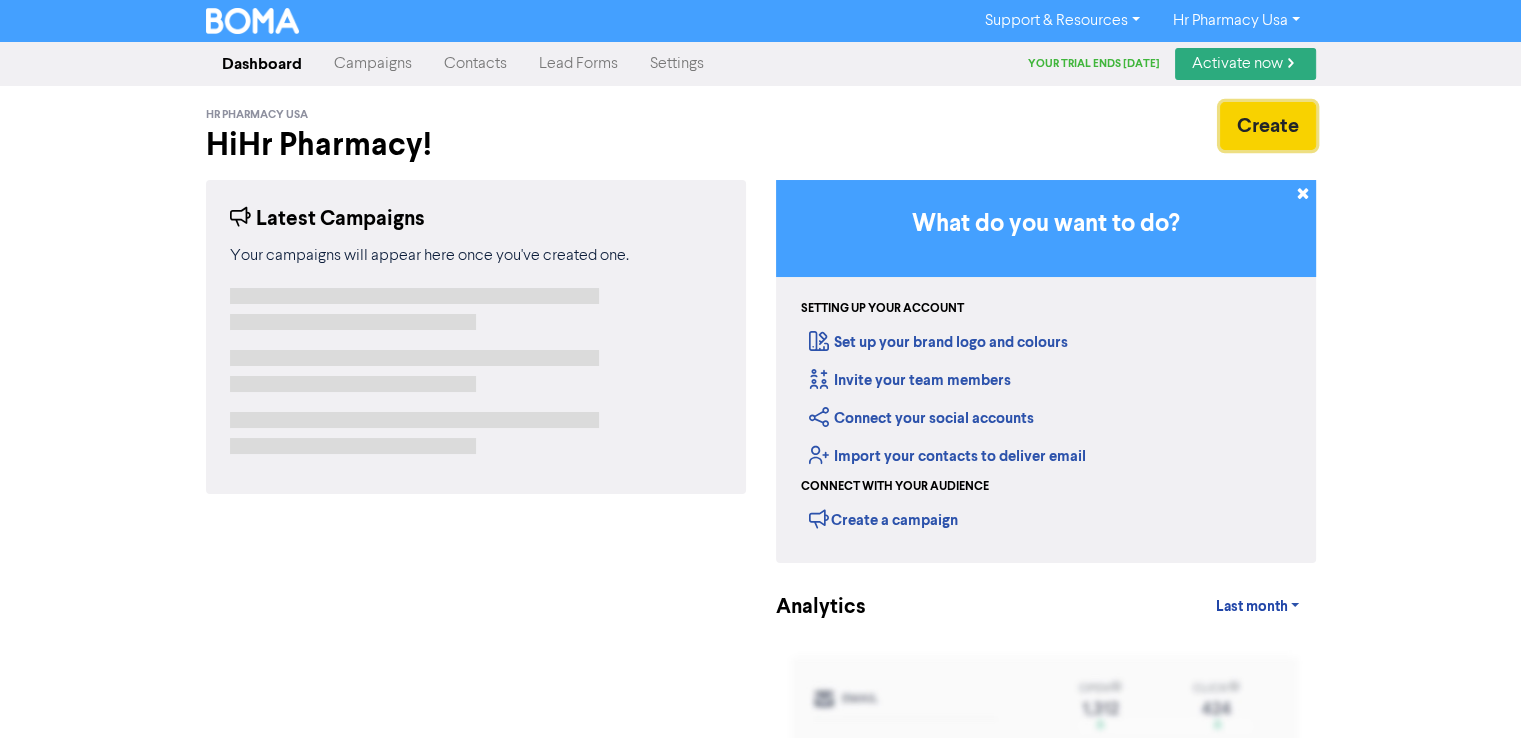 click on "Create" at bounding box center [1268, 126] 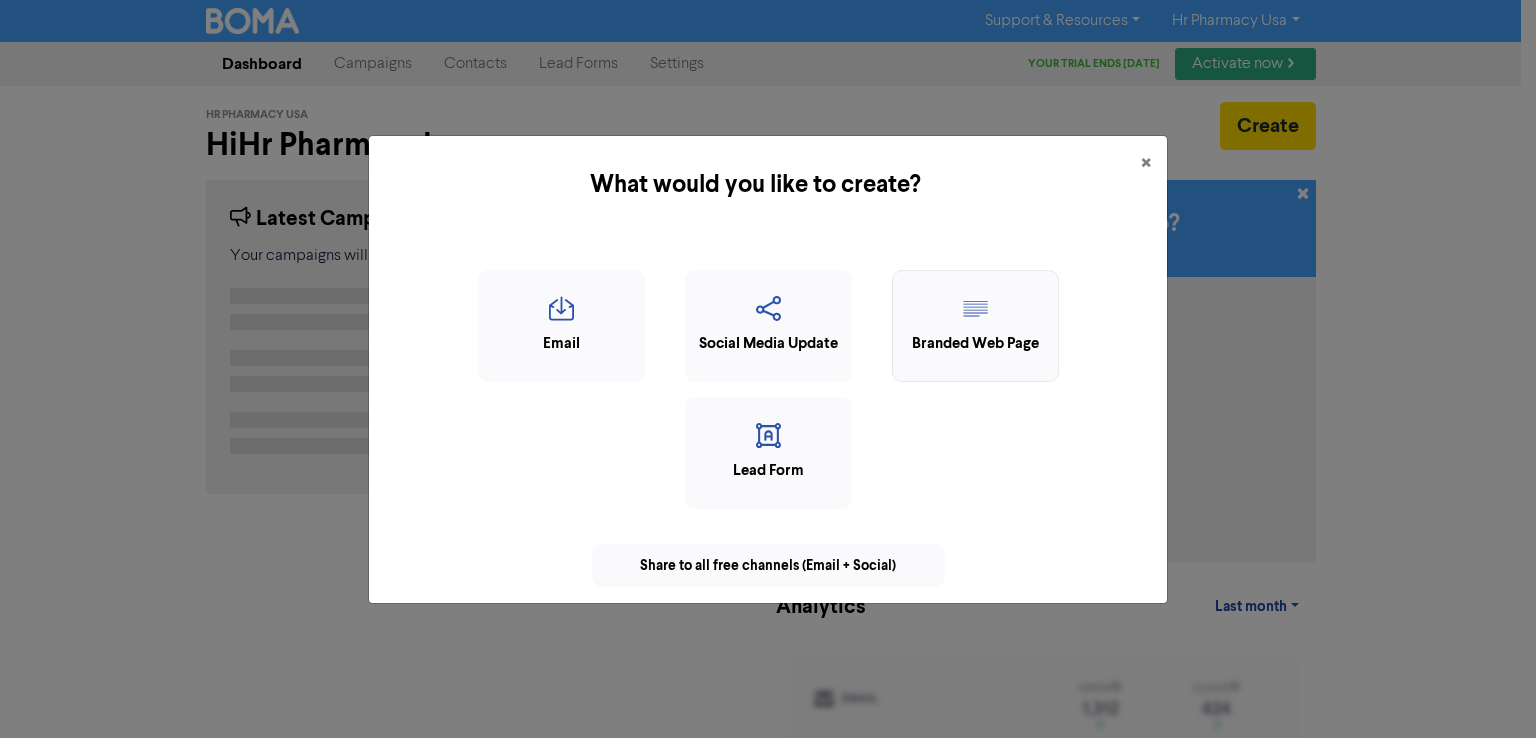 click at bounding box center (975, 315) 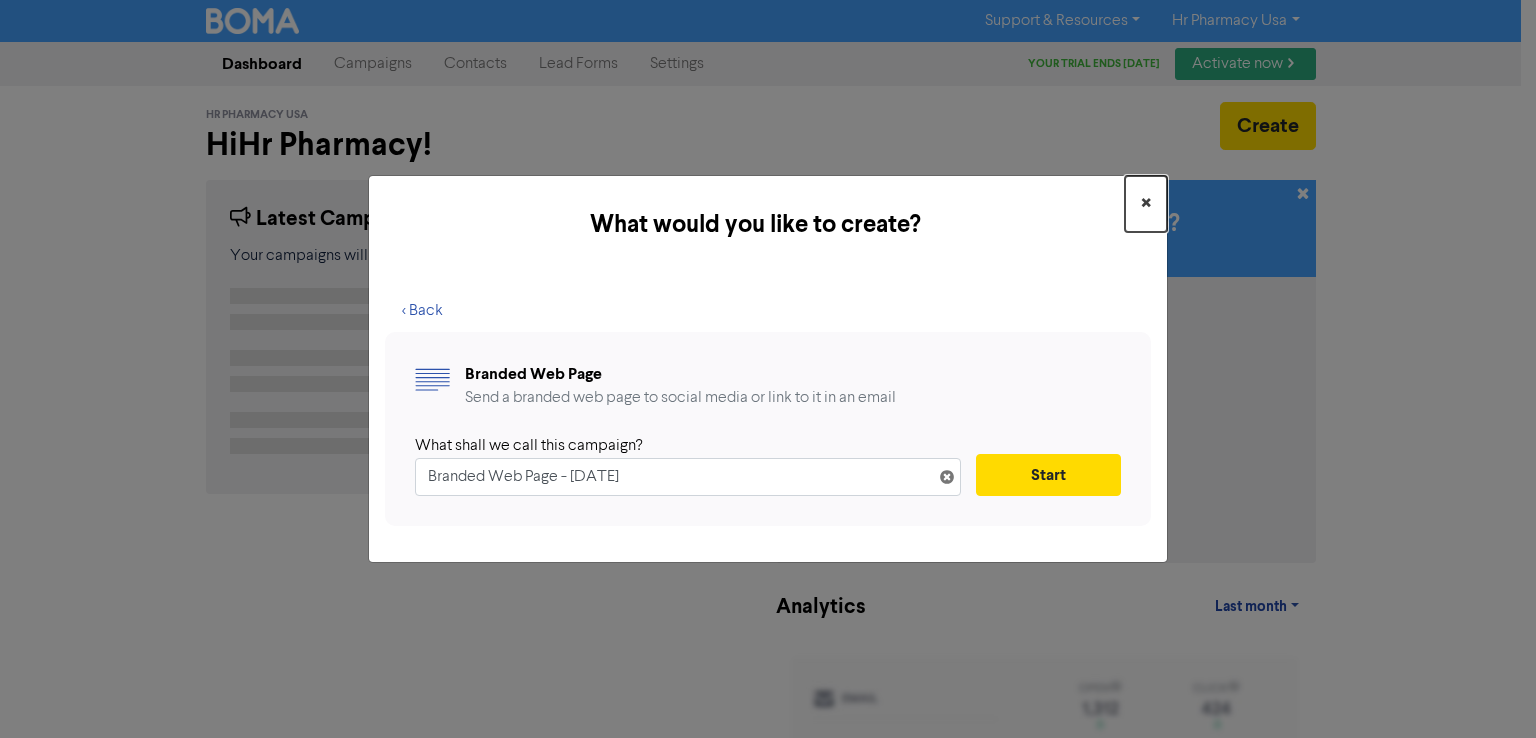 click on "×" at bounding box center [1146, 204] 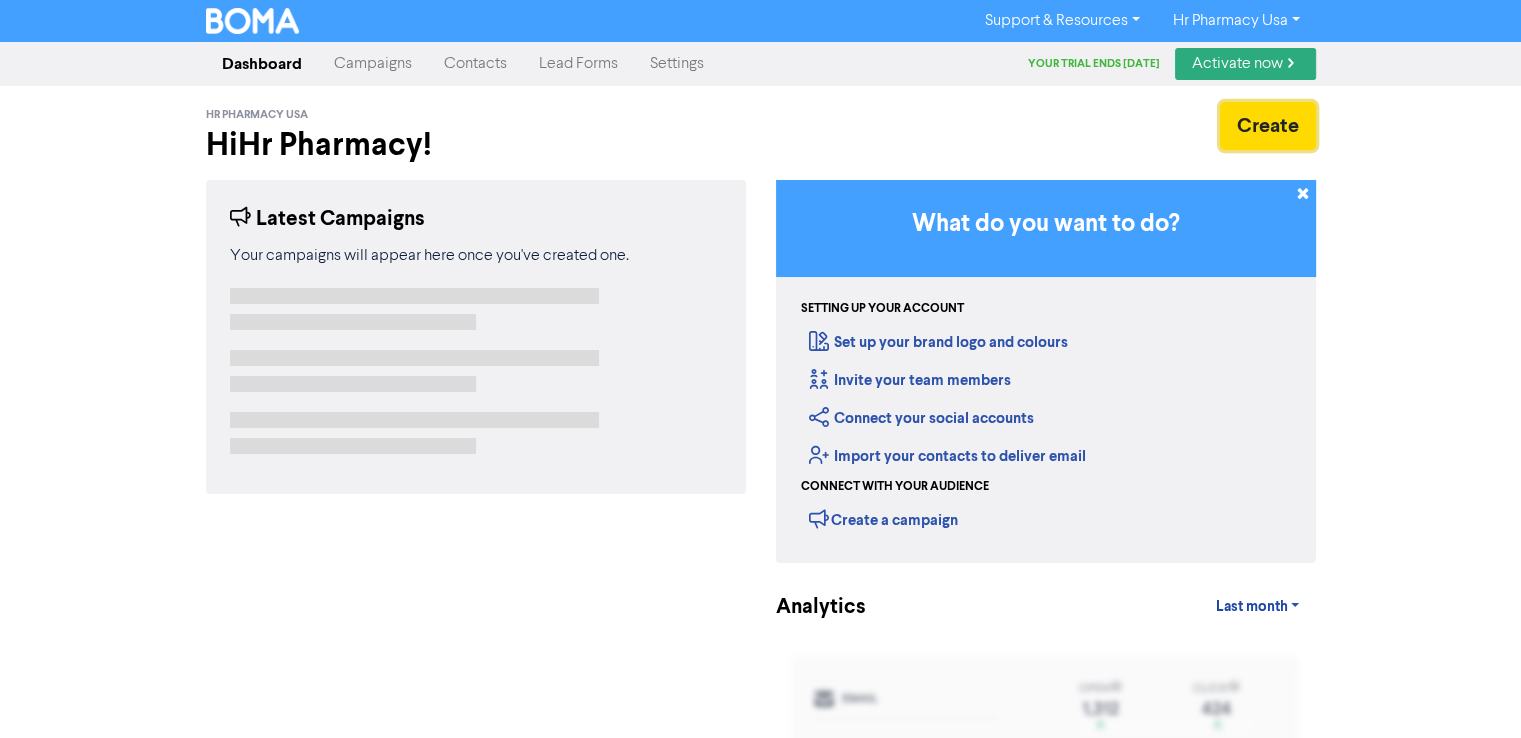 type 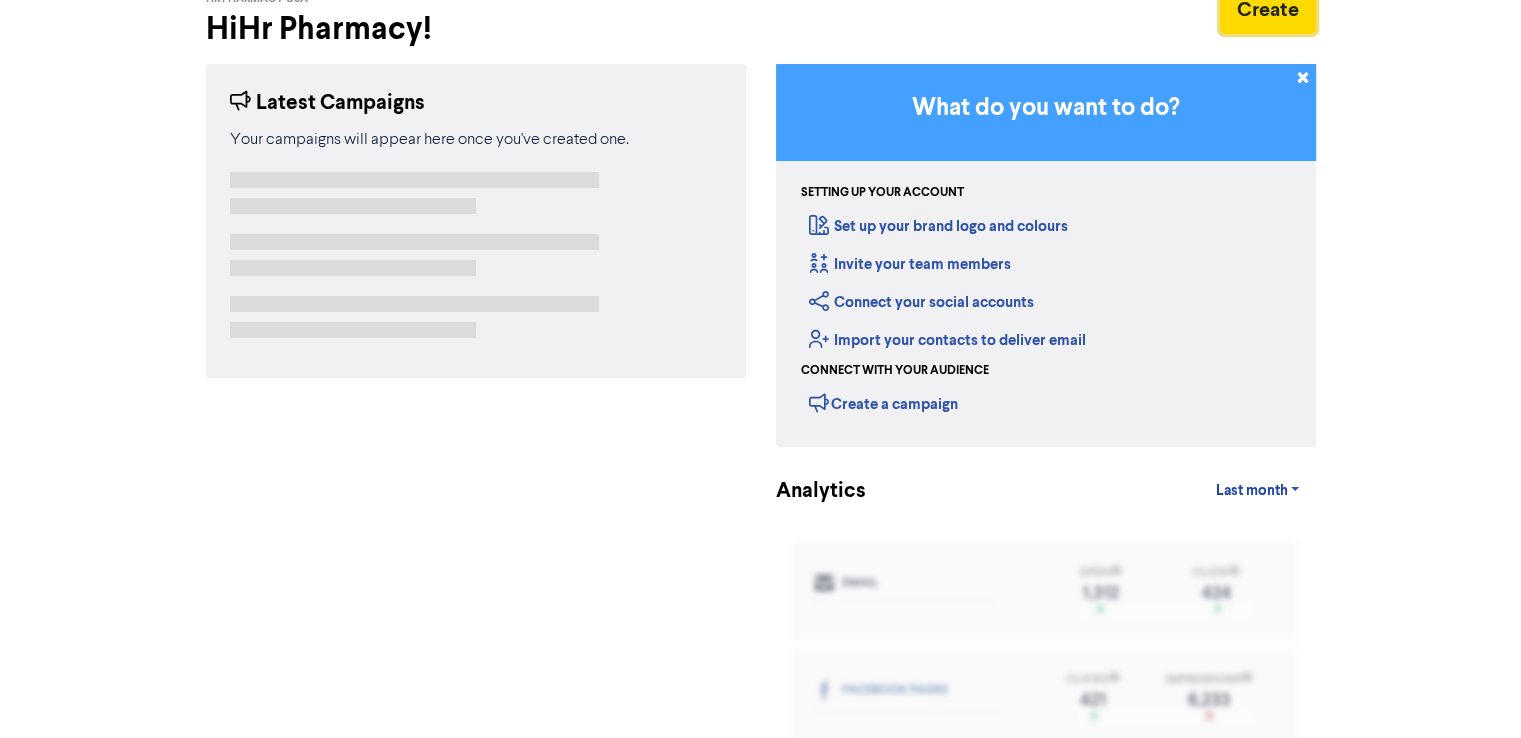 scroll, scrollTop: 0, scrollLeft: 0, axis: both 